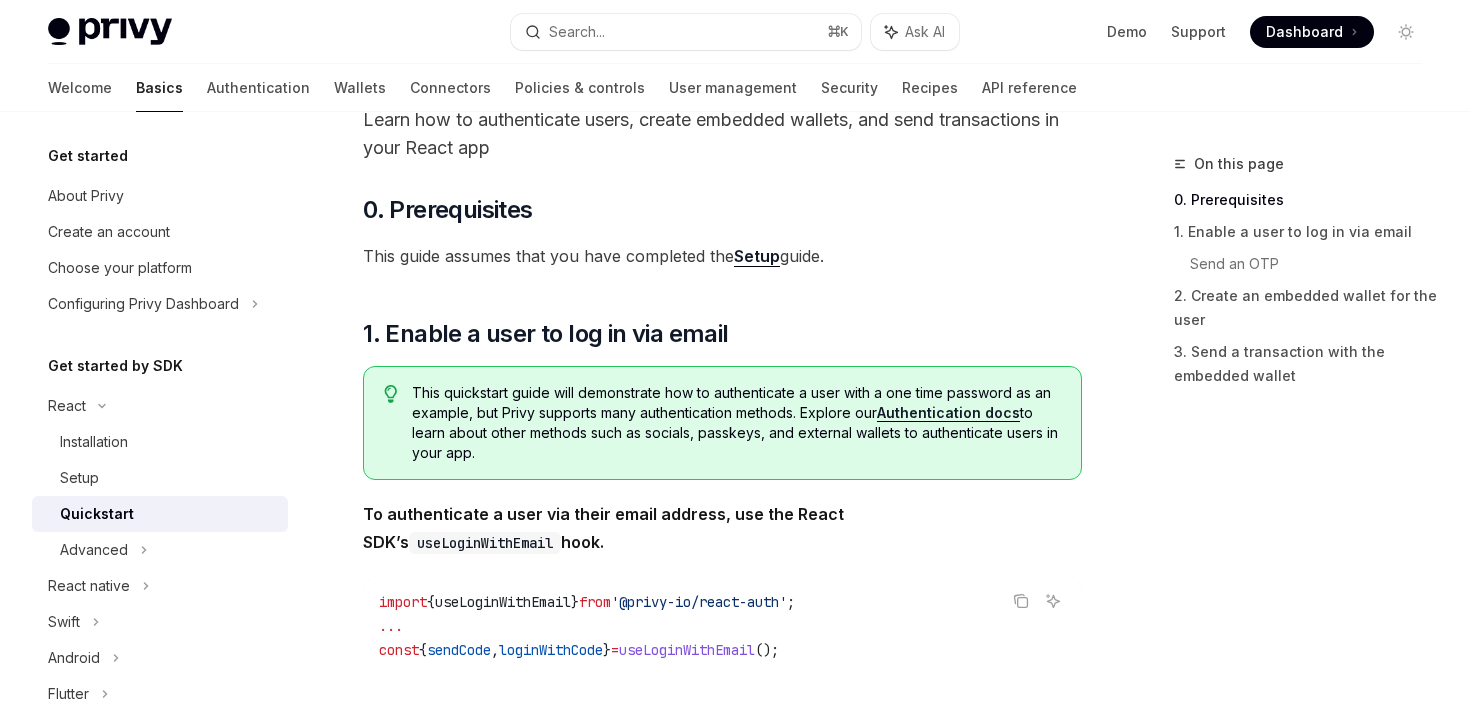 scroll, scrollTop: 119, scrollLeft: 0, axis: vertical 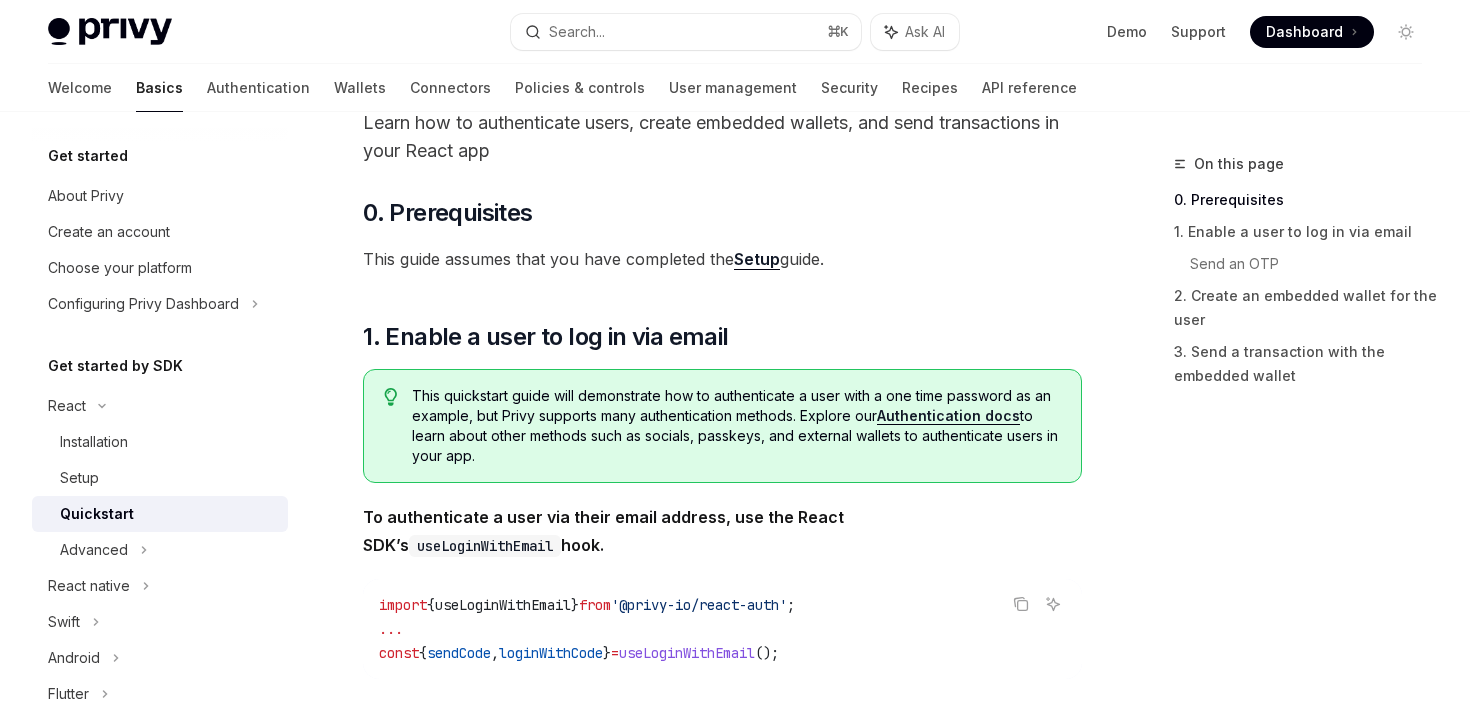 click on "Setup" at bounding box center [757, 259] 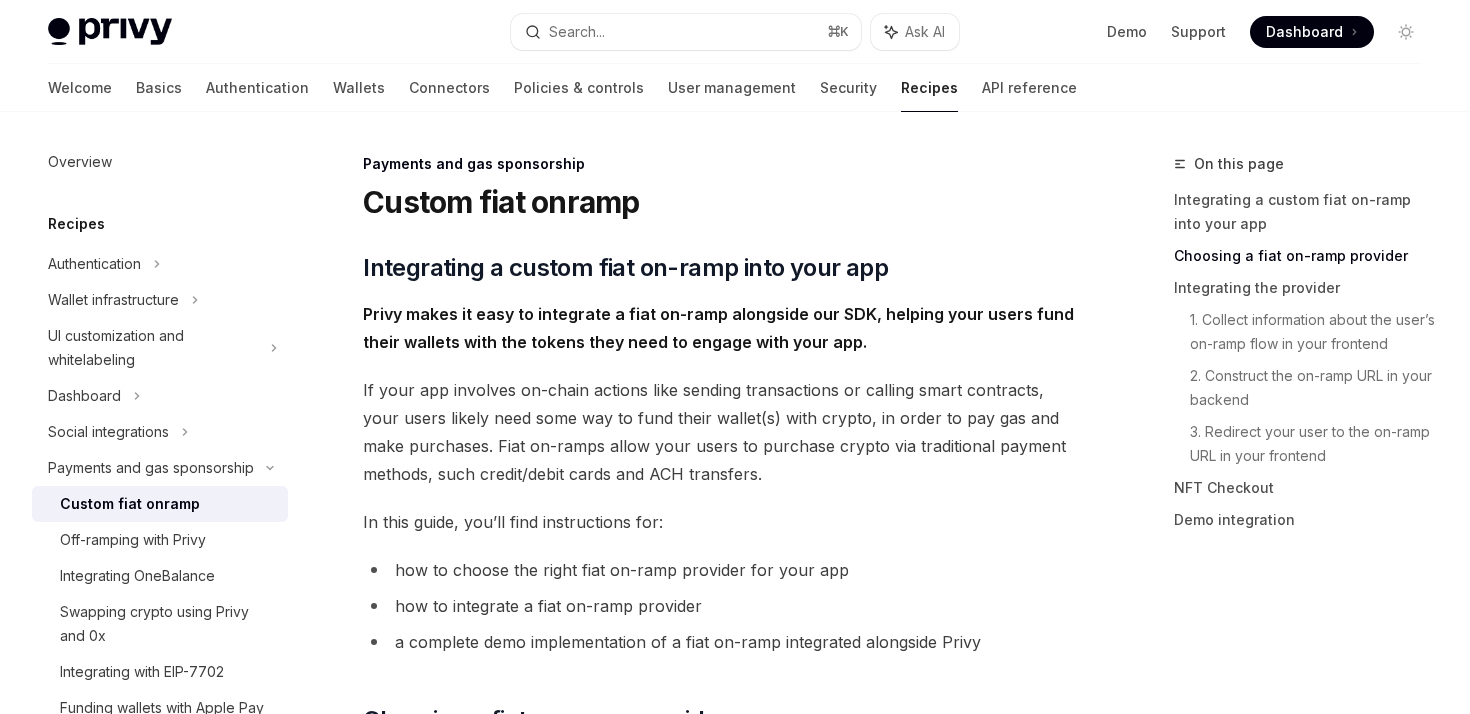 scroll, scrollTop: 552, scrollLeft: 0, axis: vertical 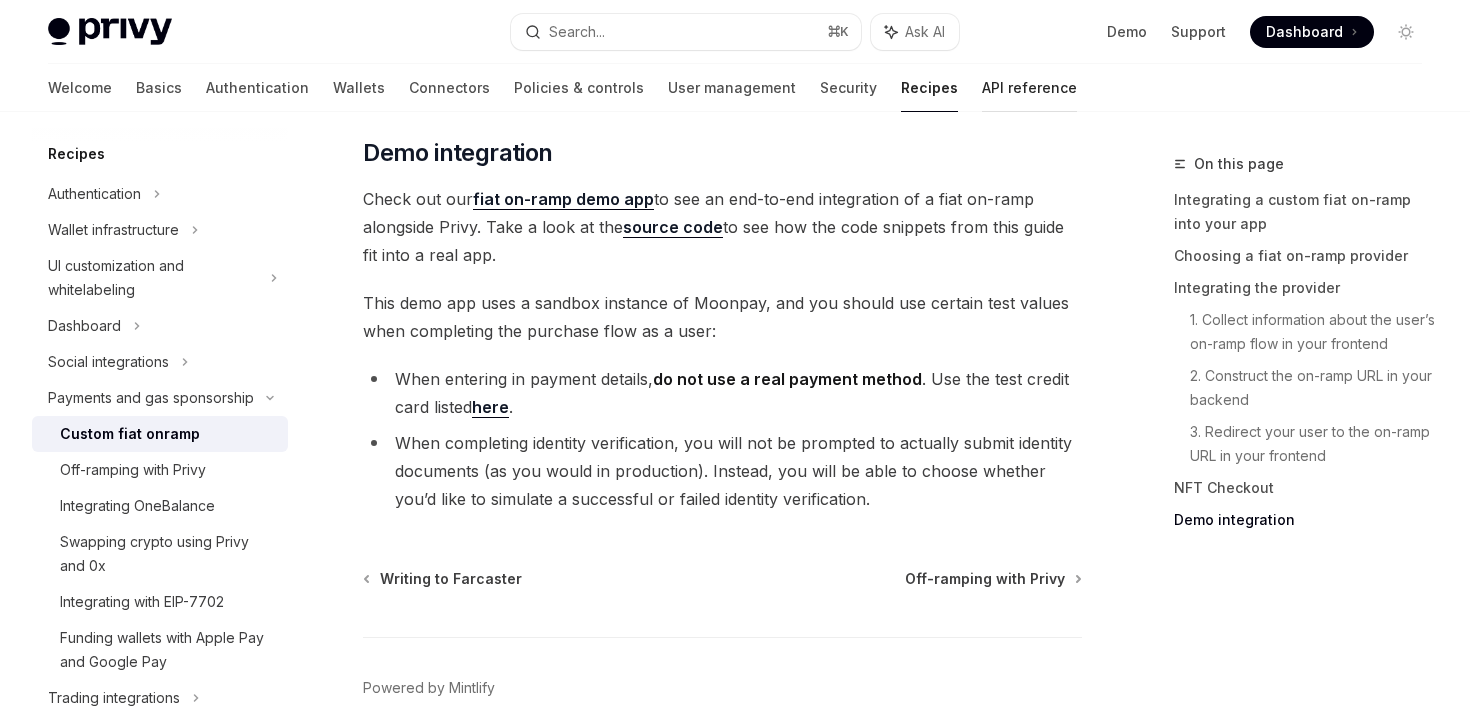 click on "API reference" at bounding box center (1029, 88) 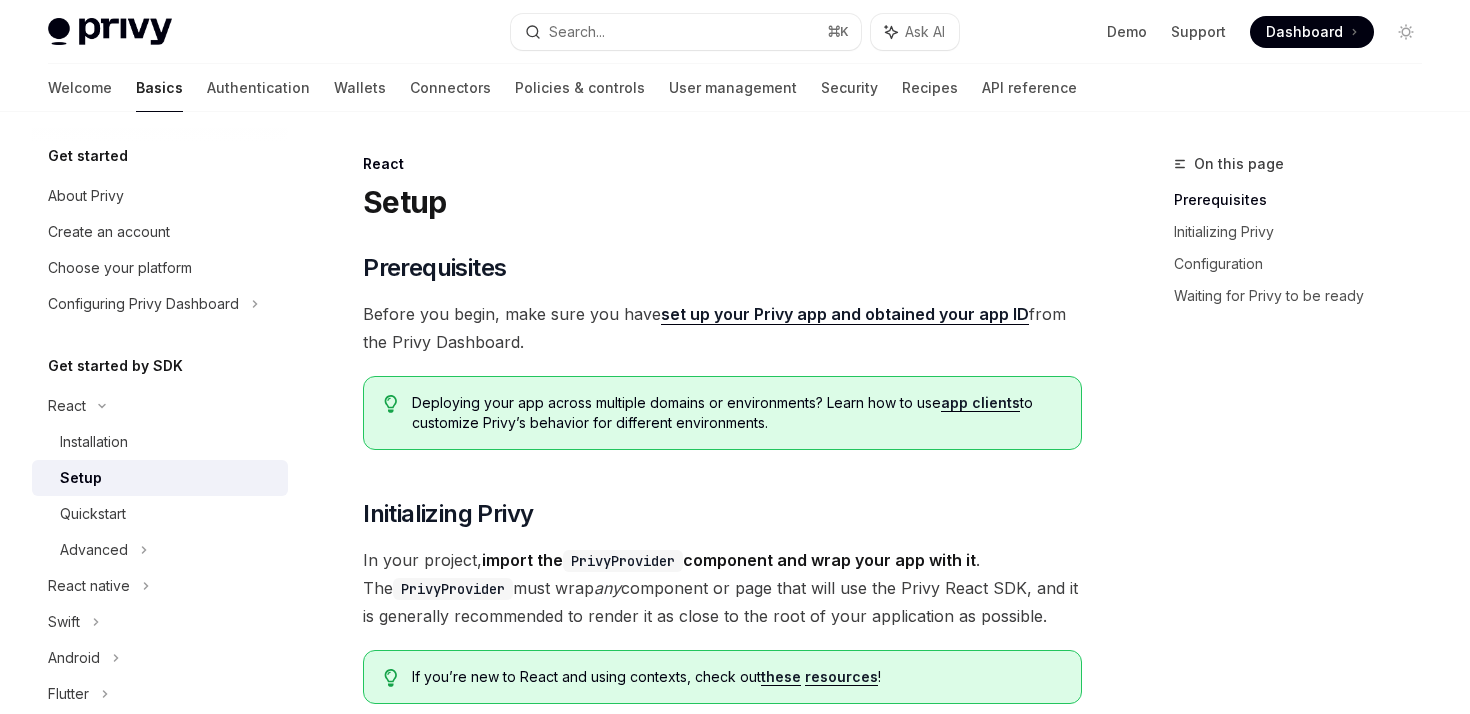 type on "*" 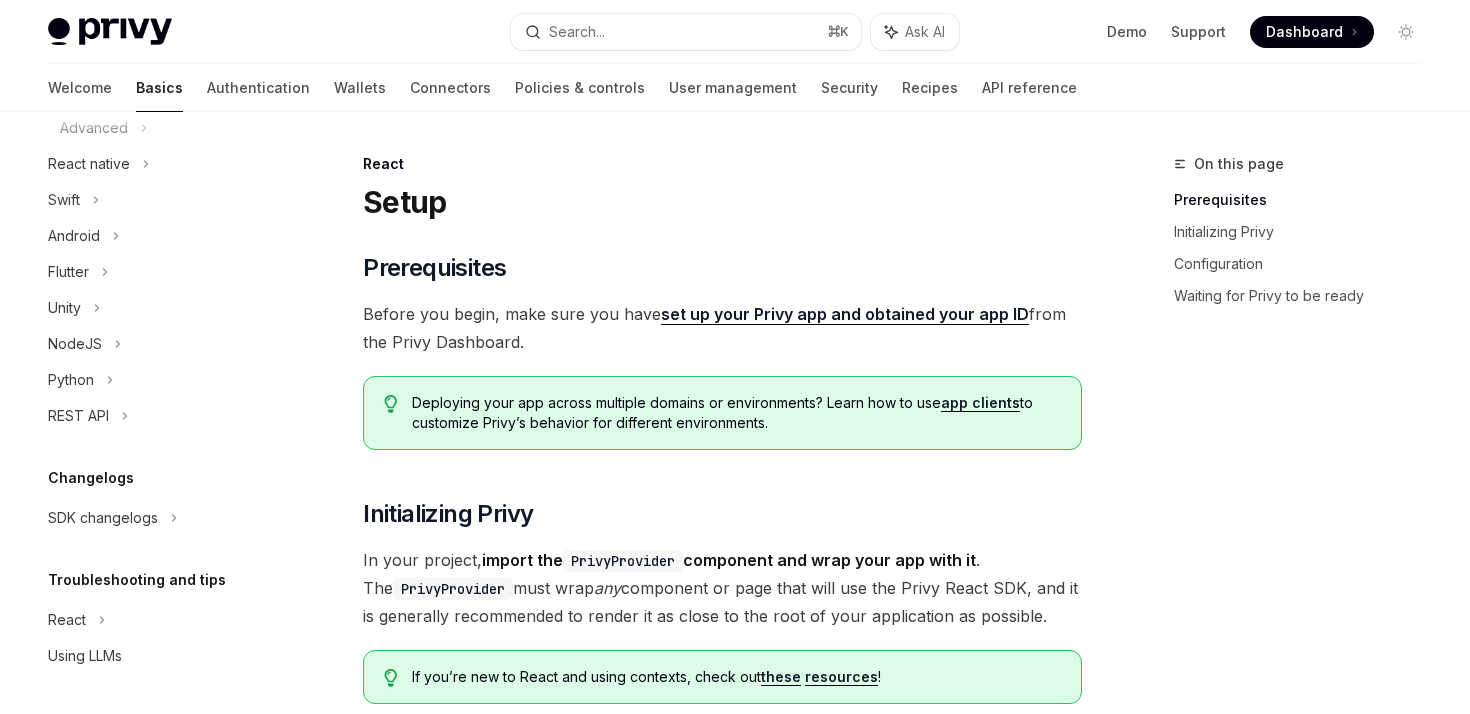 scroll, scrollTop: 0, scrollLeft: 0, axis: both 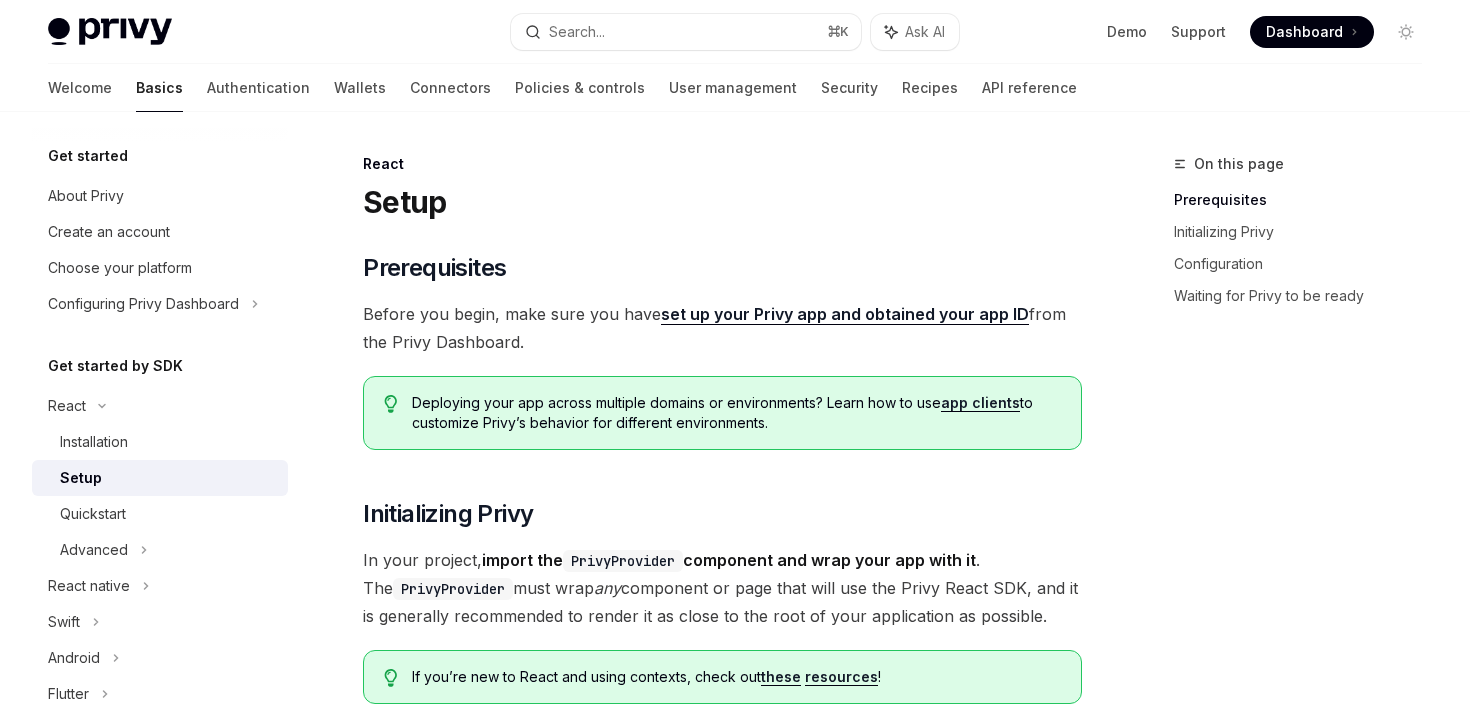 click at bounding box center [110, 32] 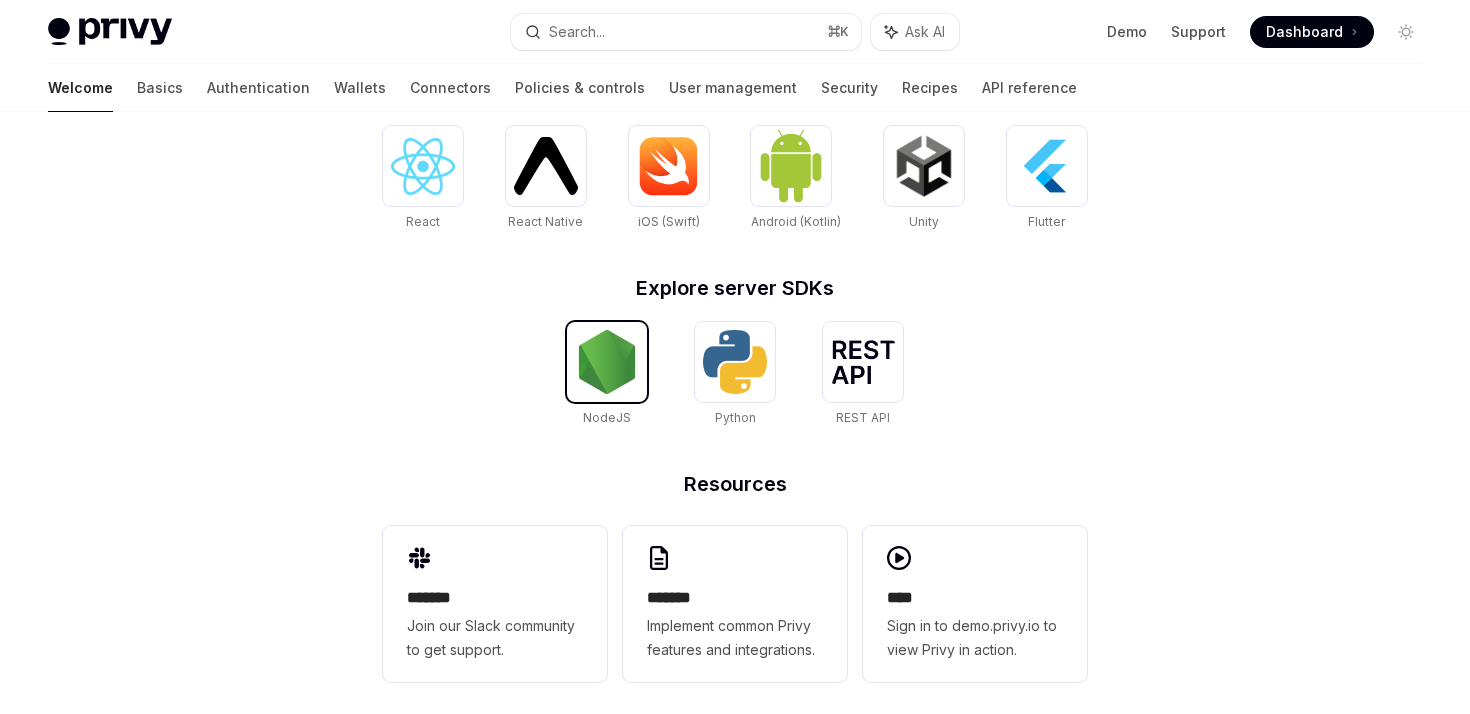 scroll, scrollTop: 876, scrollLeft: 0, axis: vertical 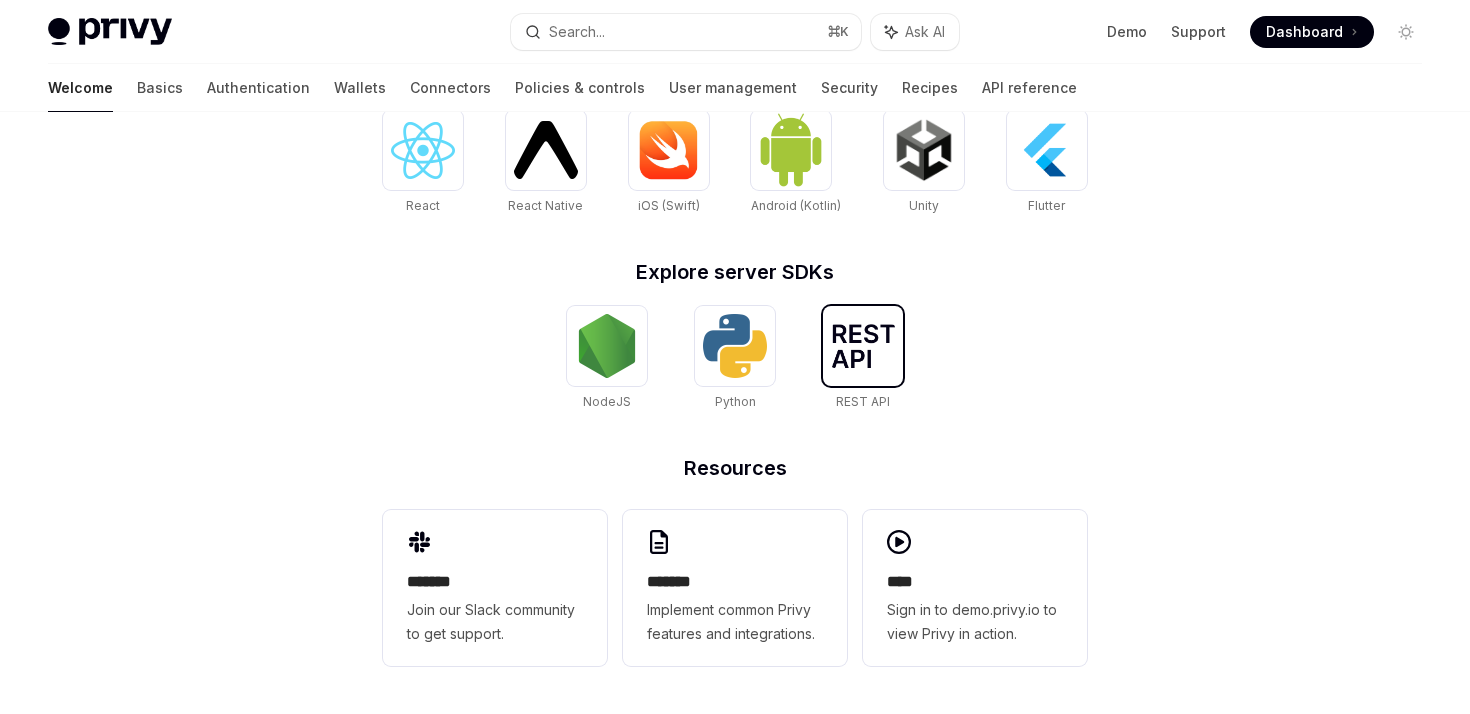 click at bounding box center [863, 346] 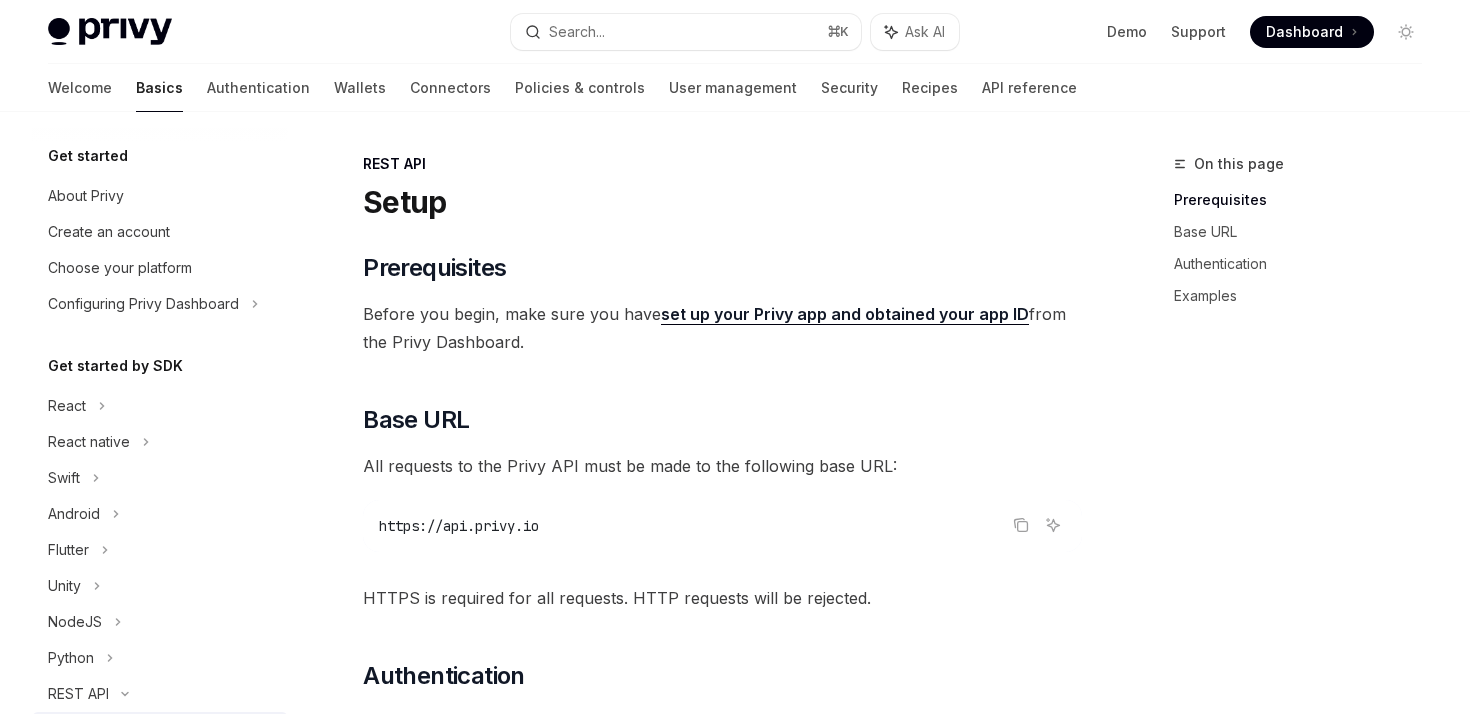 scroll, scrollTop: 0, scrollLeft: 0, axis: both 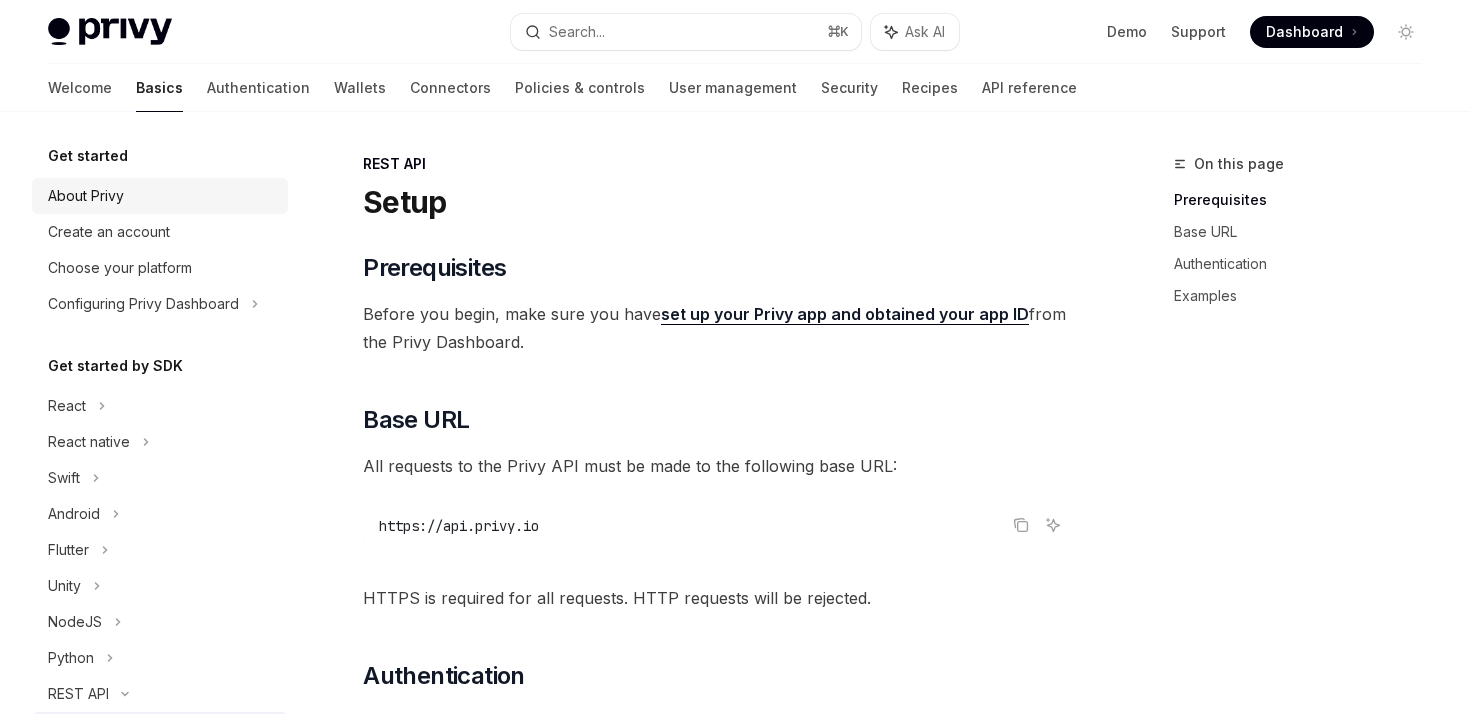 click on "About Privy" at bounding box center (86, 196) 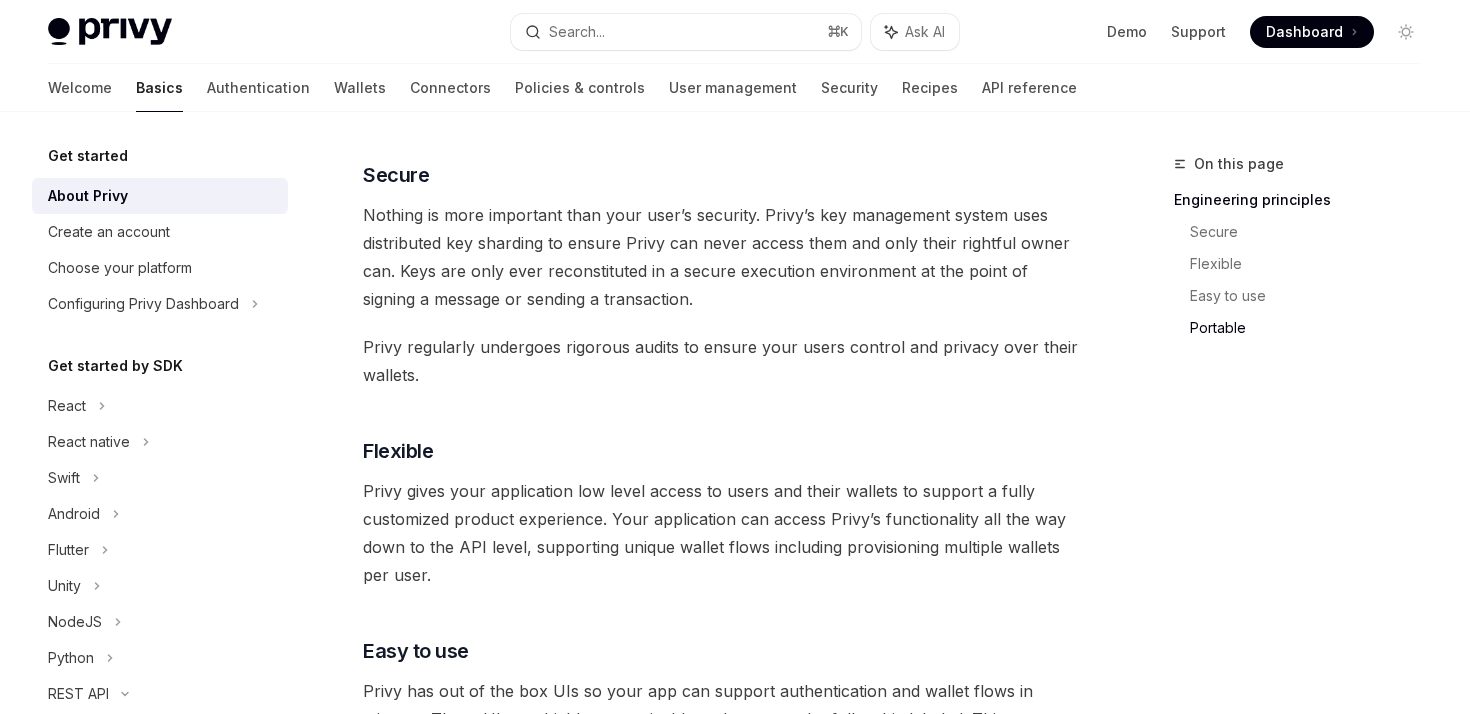 scroll, scrollTop: 0, scrollLeft: 0, axis: both 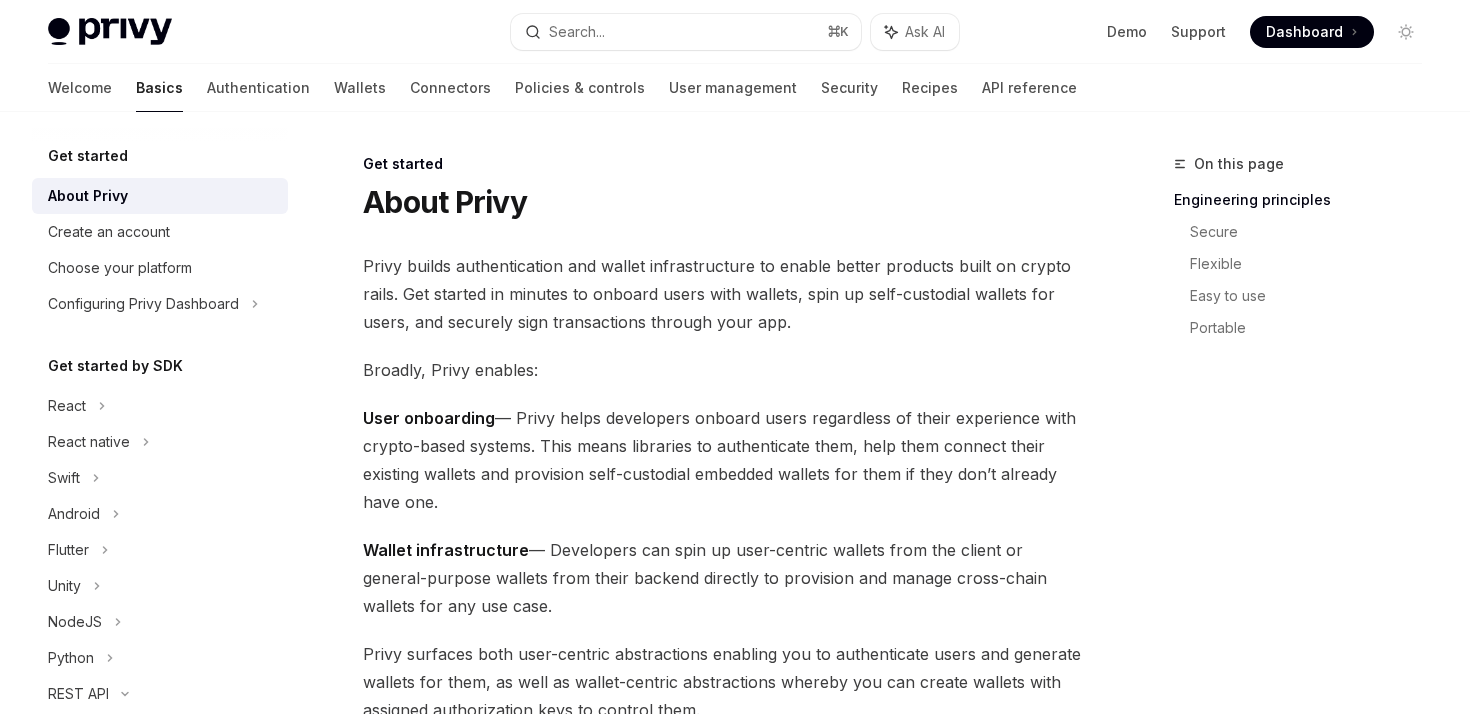 click at bounding box center [110, 32] 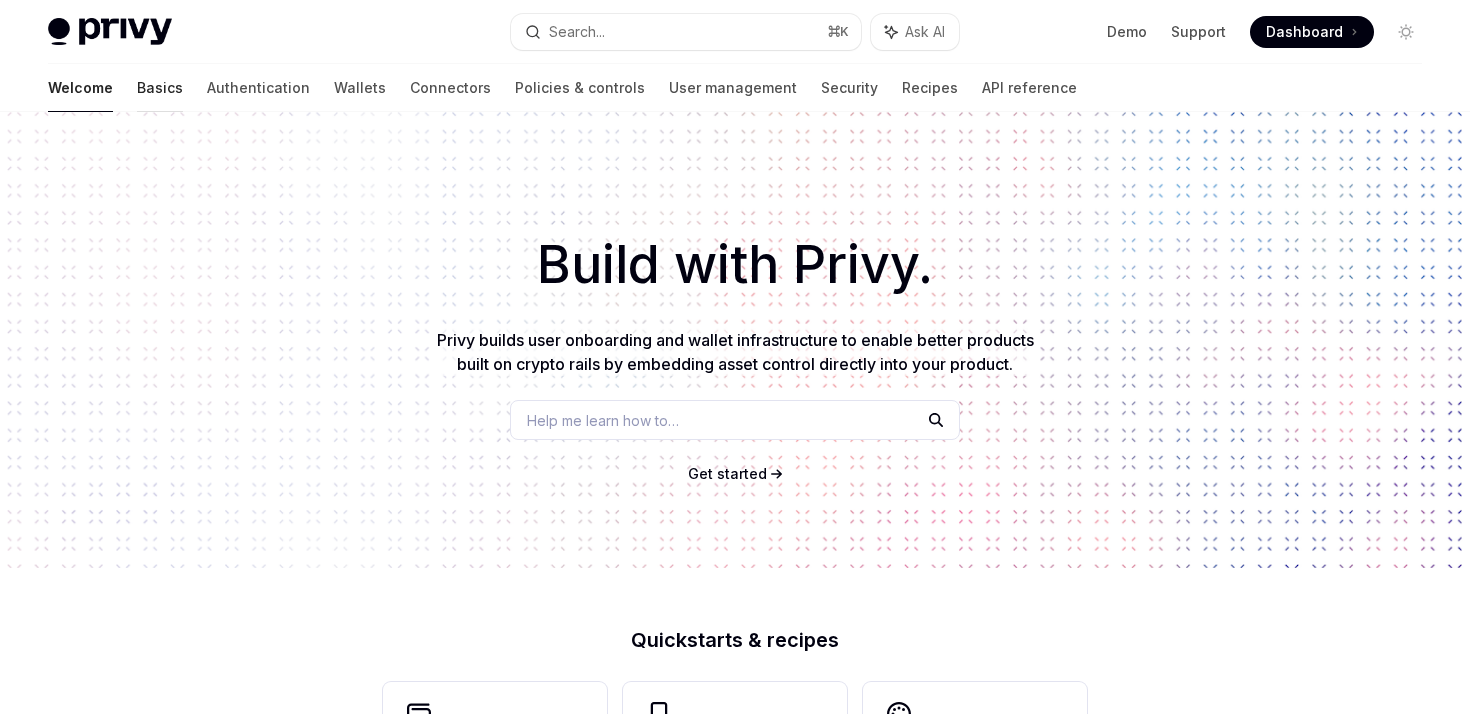 click on "Basics" at bounding box center (160, 88) 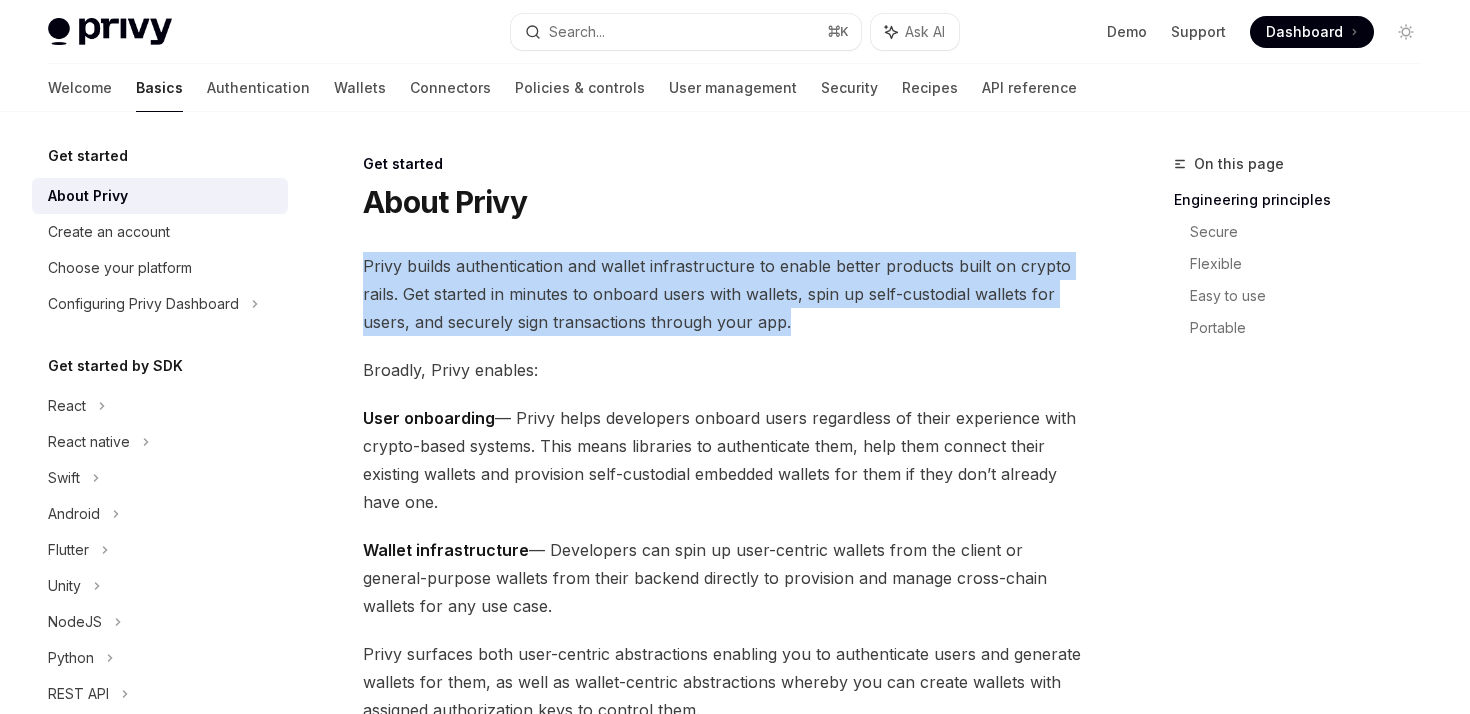 drag, startPoint x: 367, startPoint y: 261, endPoint x: 785, endPoint y: 308, distance: 420.63403 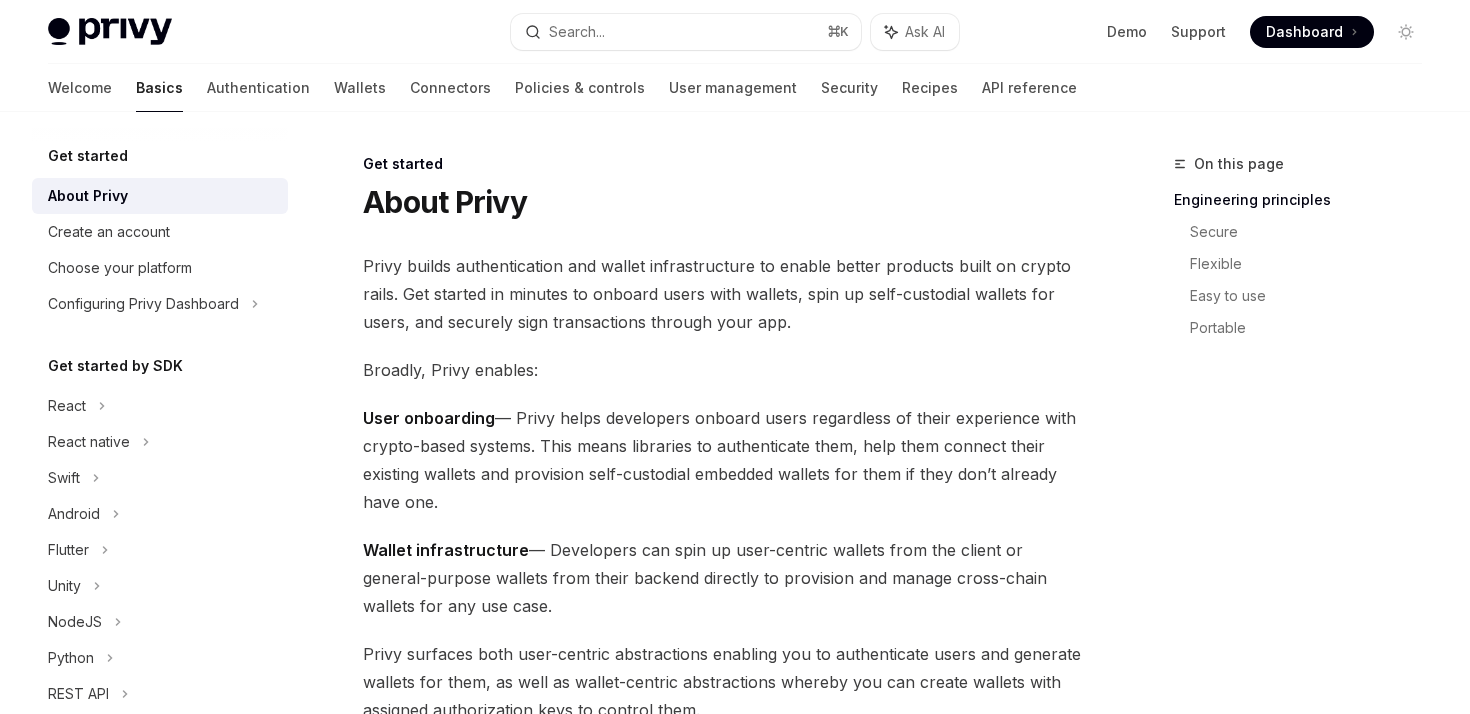 click on "Broadly, Privy enables:" at bounding box center [722, 370] 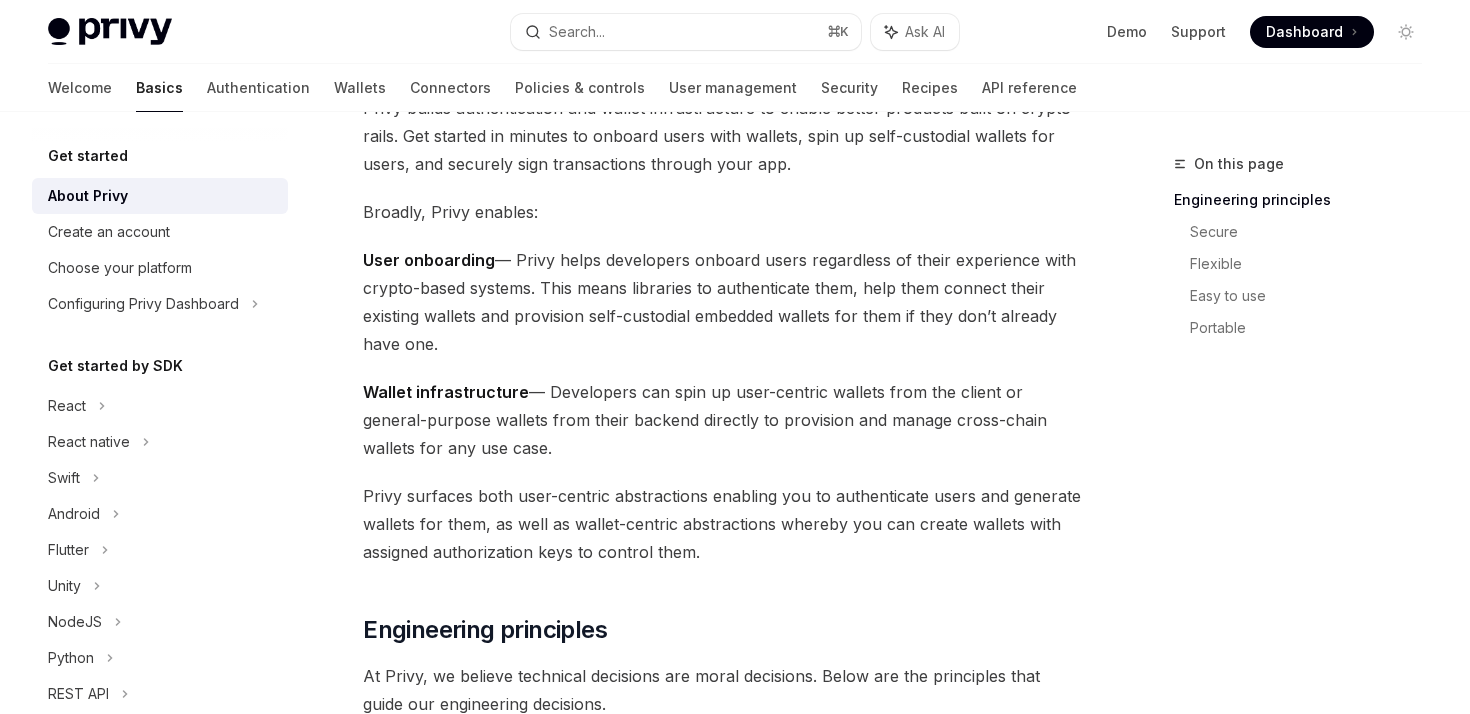 scroll, scrollTop: 161, scrollLeft: 0, axis: vertical 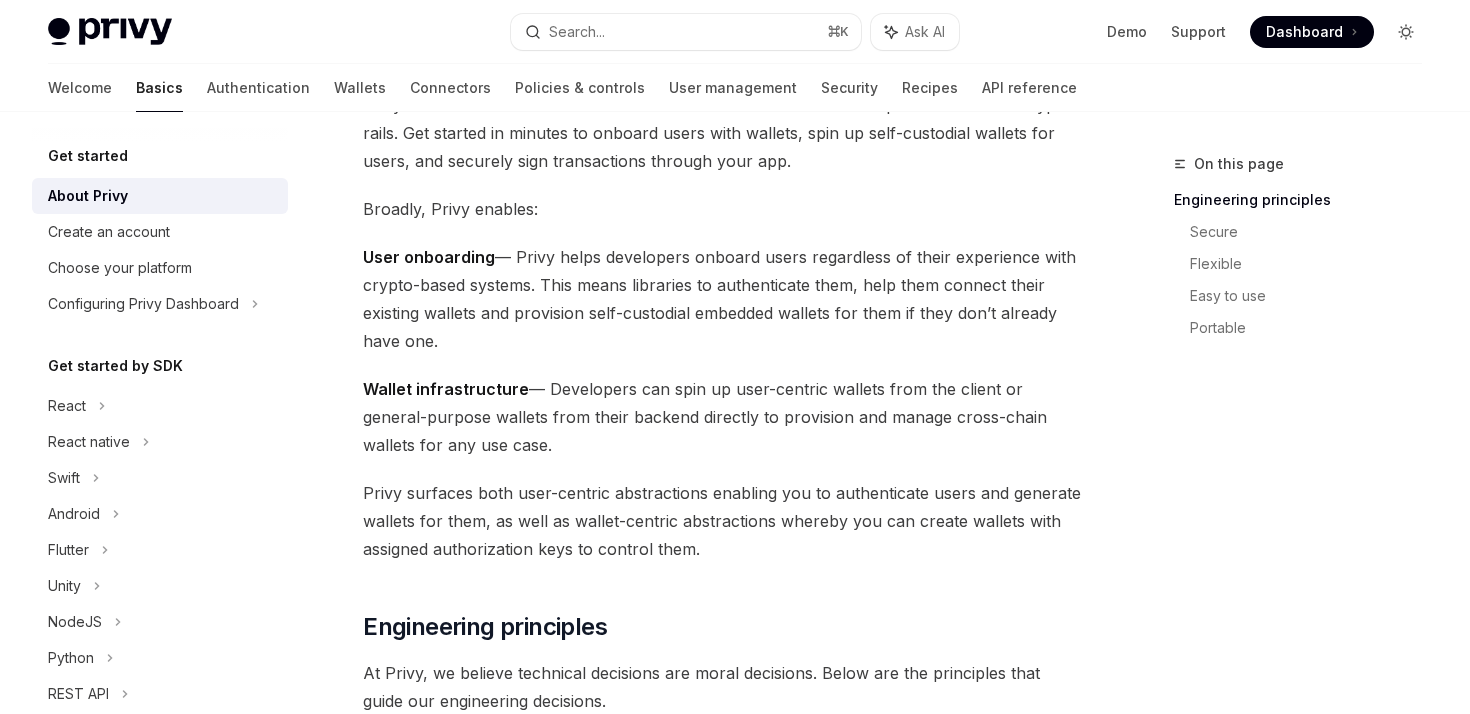 click 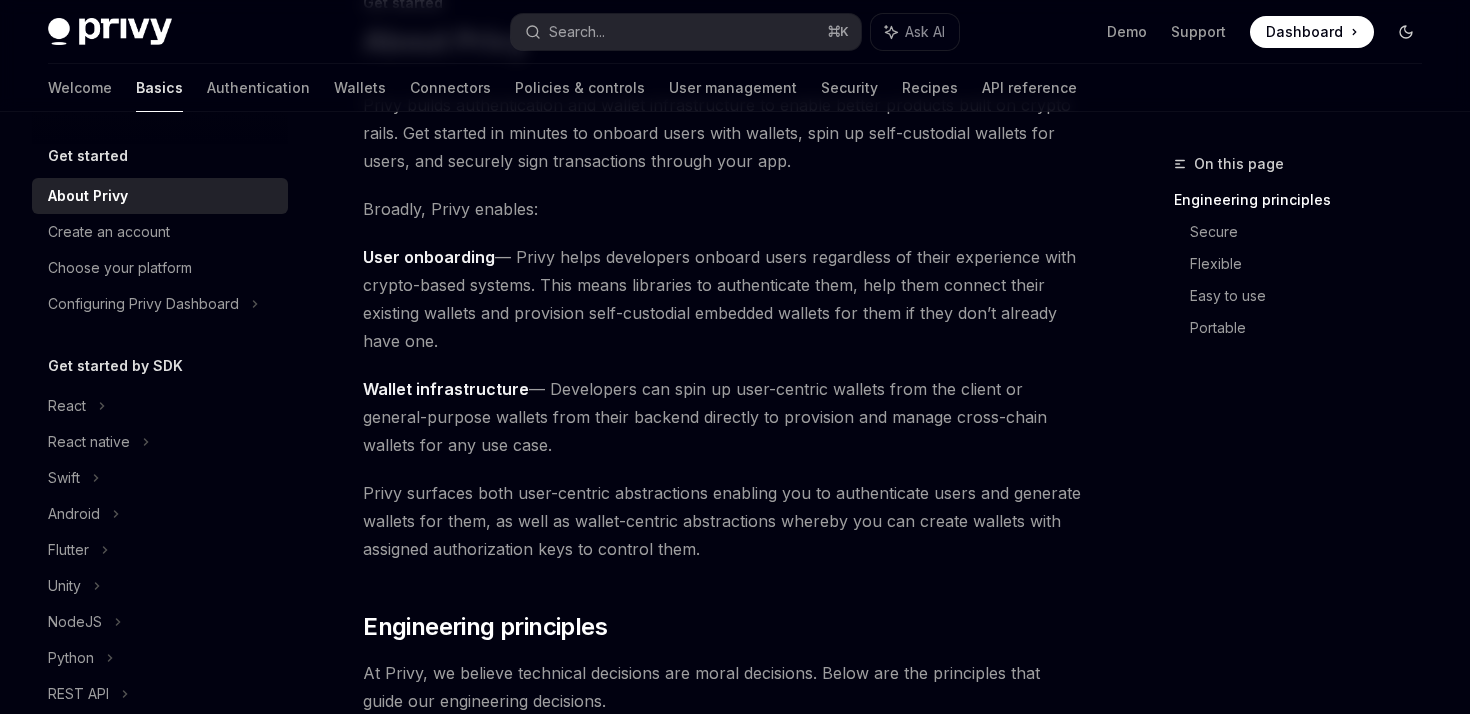 click 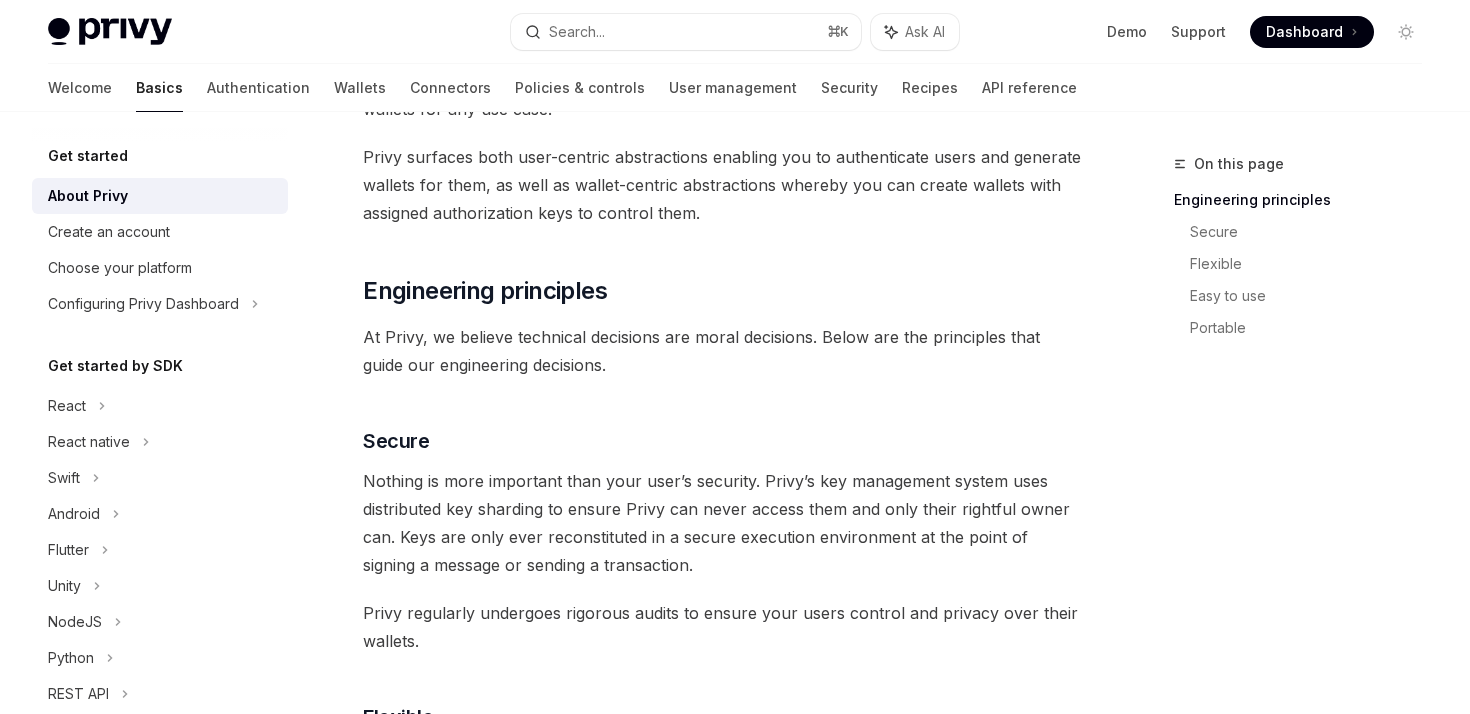 scroll, scrollTop: 493, scrollLeft: 0, axis: vertical 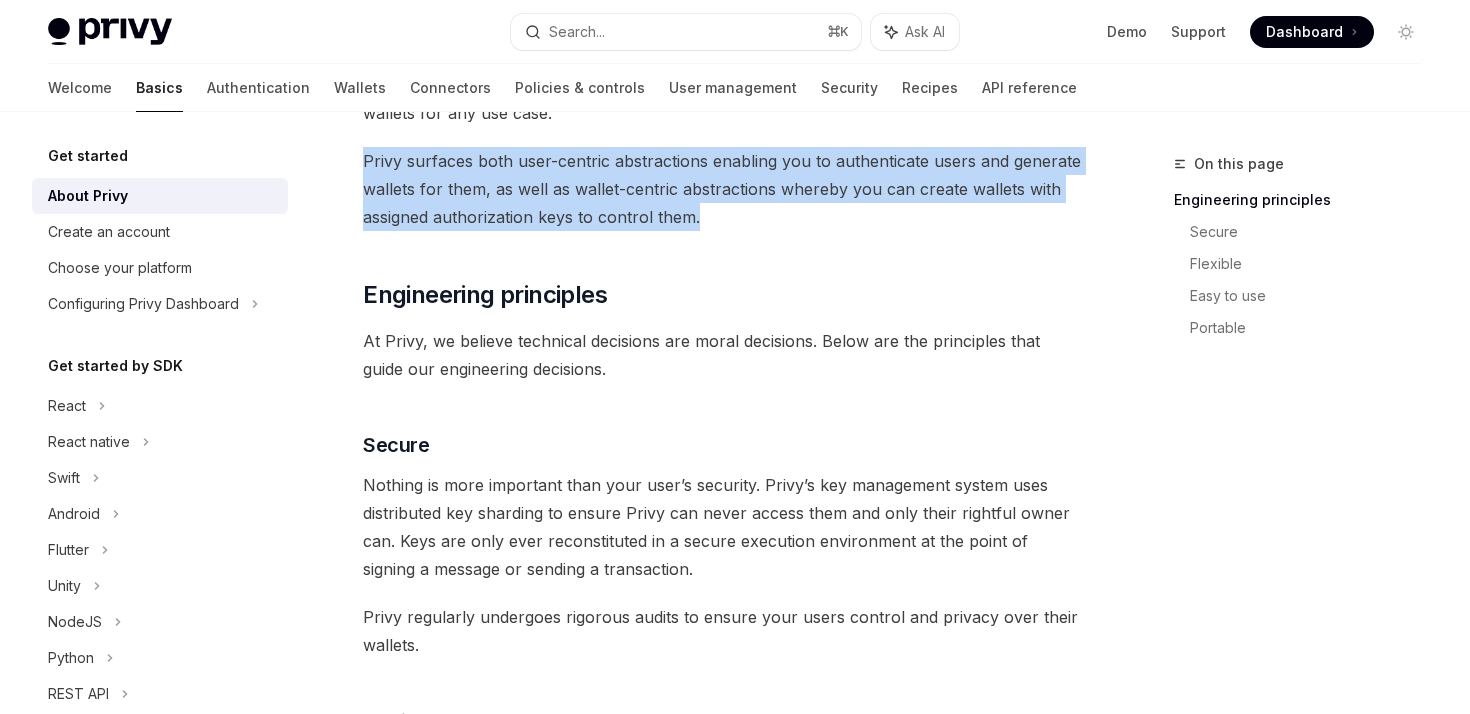 drag, startPoint x: 360, startPoint y: 159, endPoint x: 721, endPoint y: 216, distance: 365.4723 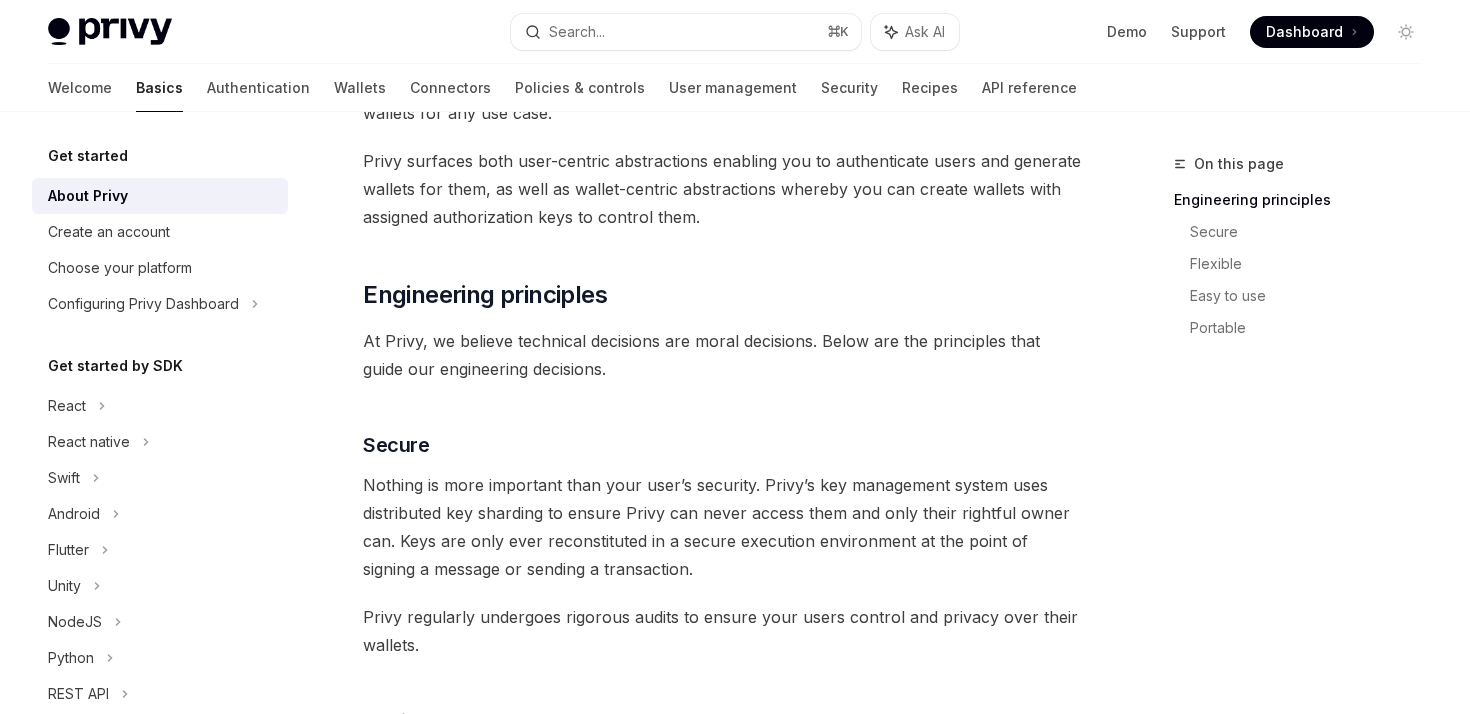 click on "At Privy, we believe technical decisions are moral decisions. Below are the principles that guide our engineering decisions." at bounding box center [722, 355] 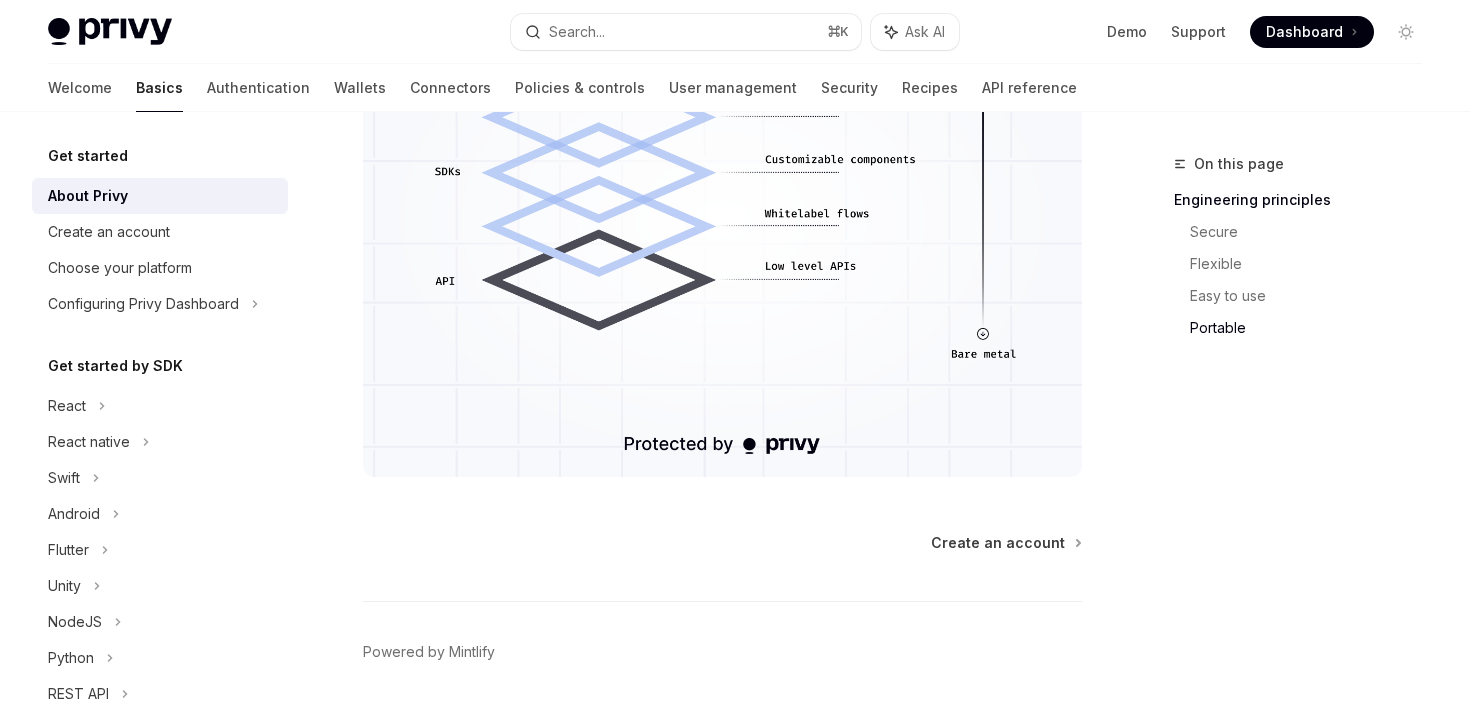 scroll, scrollTop: 1900, scrollLeft: 0, axis: vertical 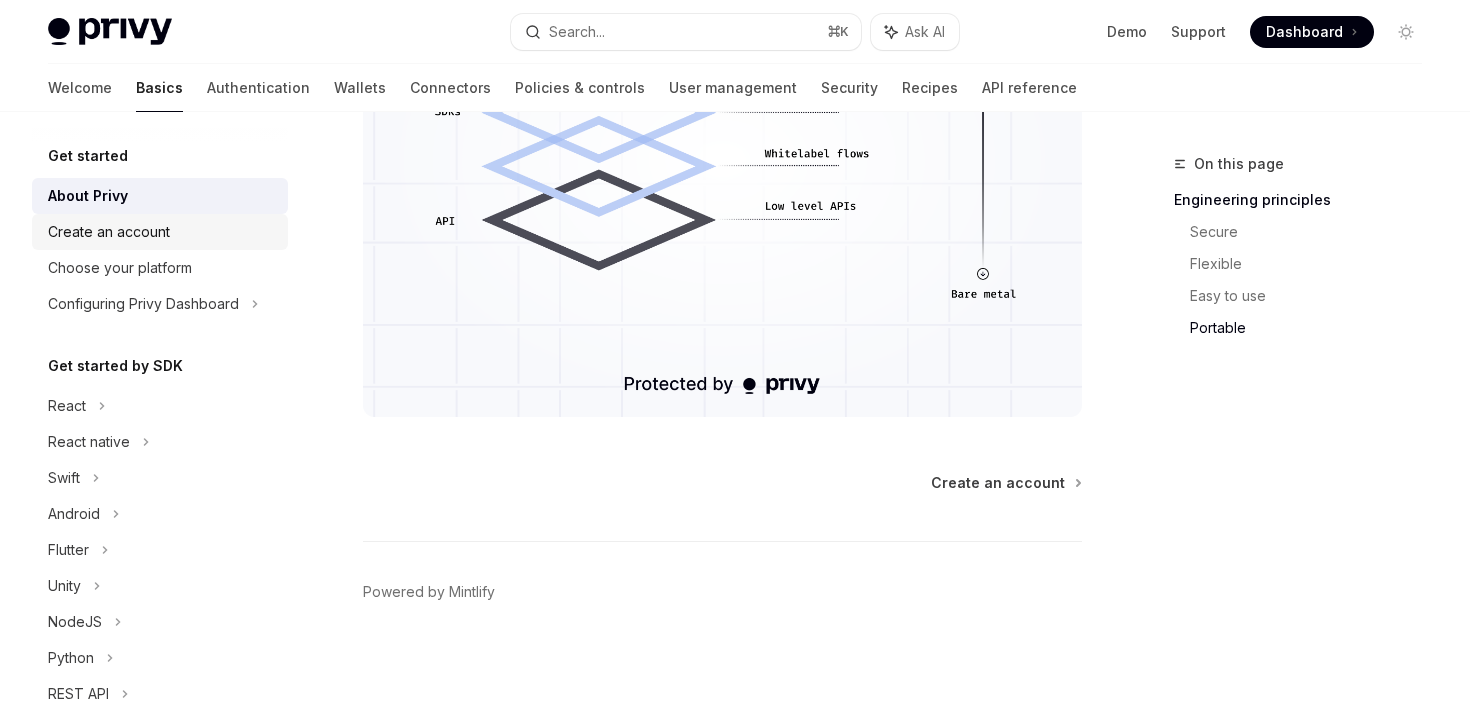 click on "Create an account" at bounding box center [109, 232] 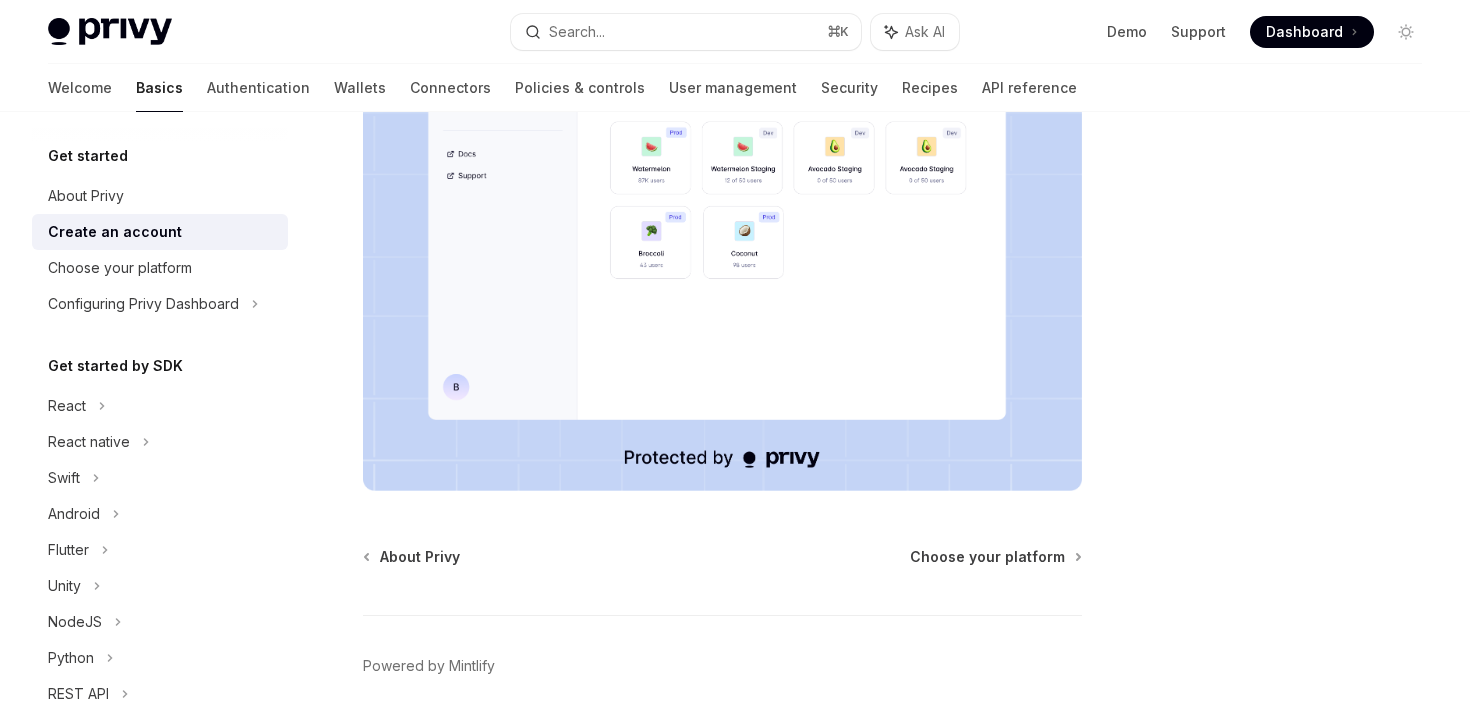scroll, scrollTop: 540, scrollLeft: 0, axis: vertical 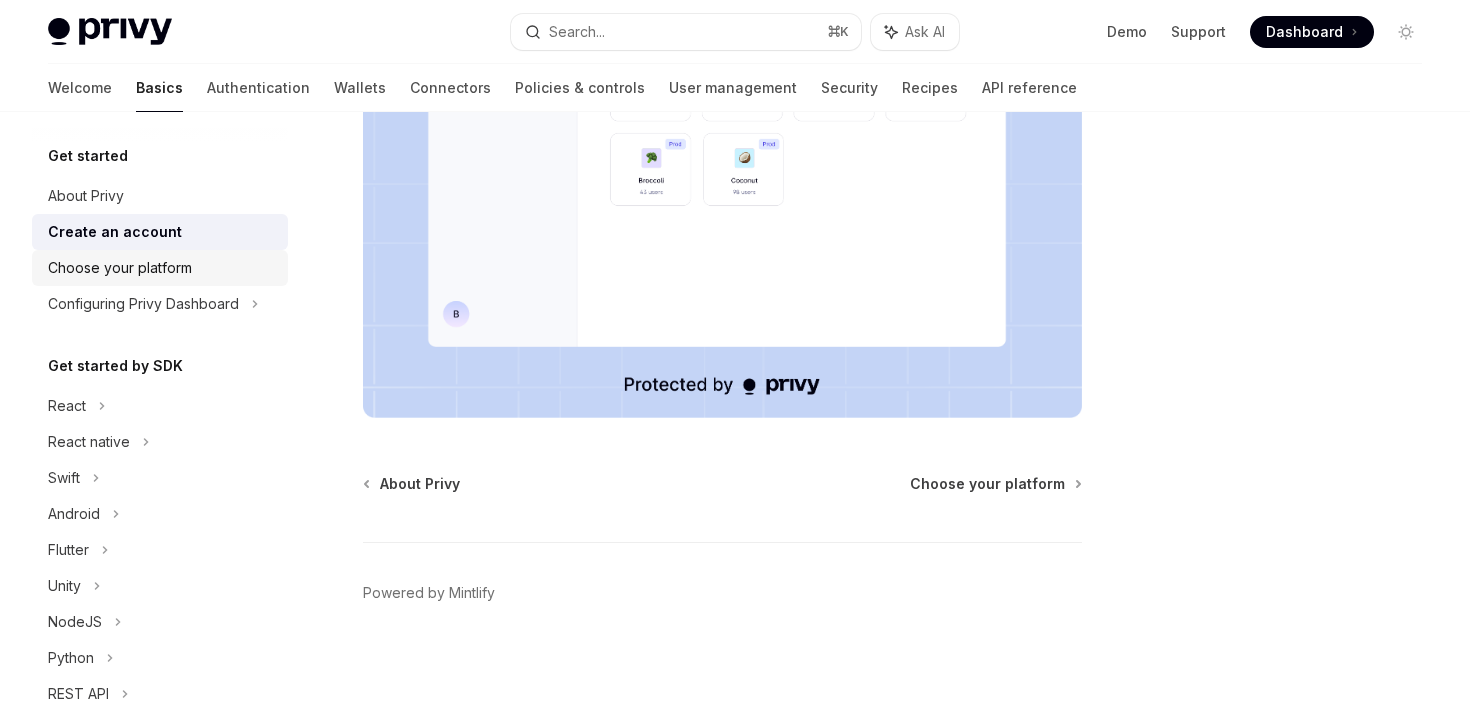 click on "Choose your platform" at bounding box center (120, 268) 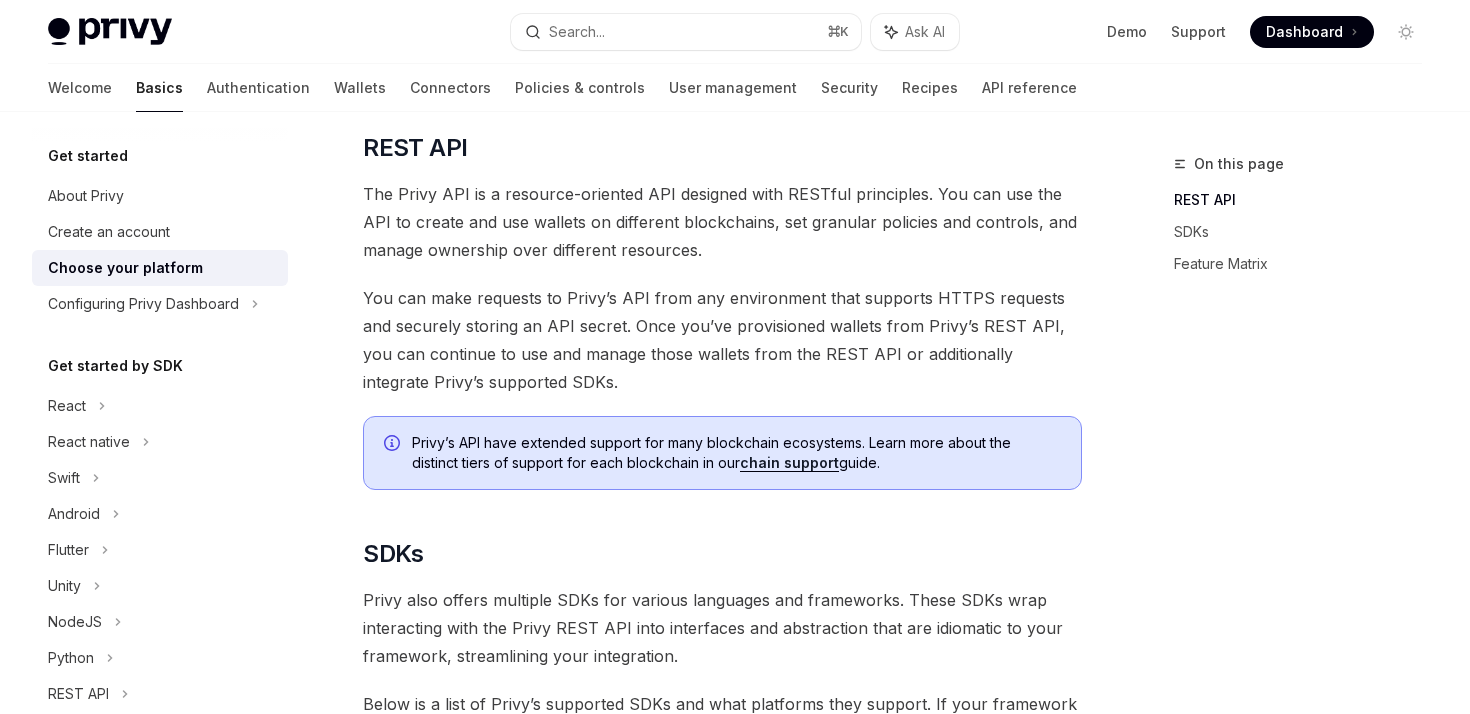 scroll, scrollTop: 579, scrollLeft: 0, axis: vertical 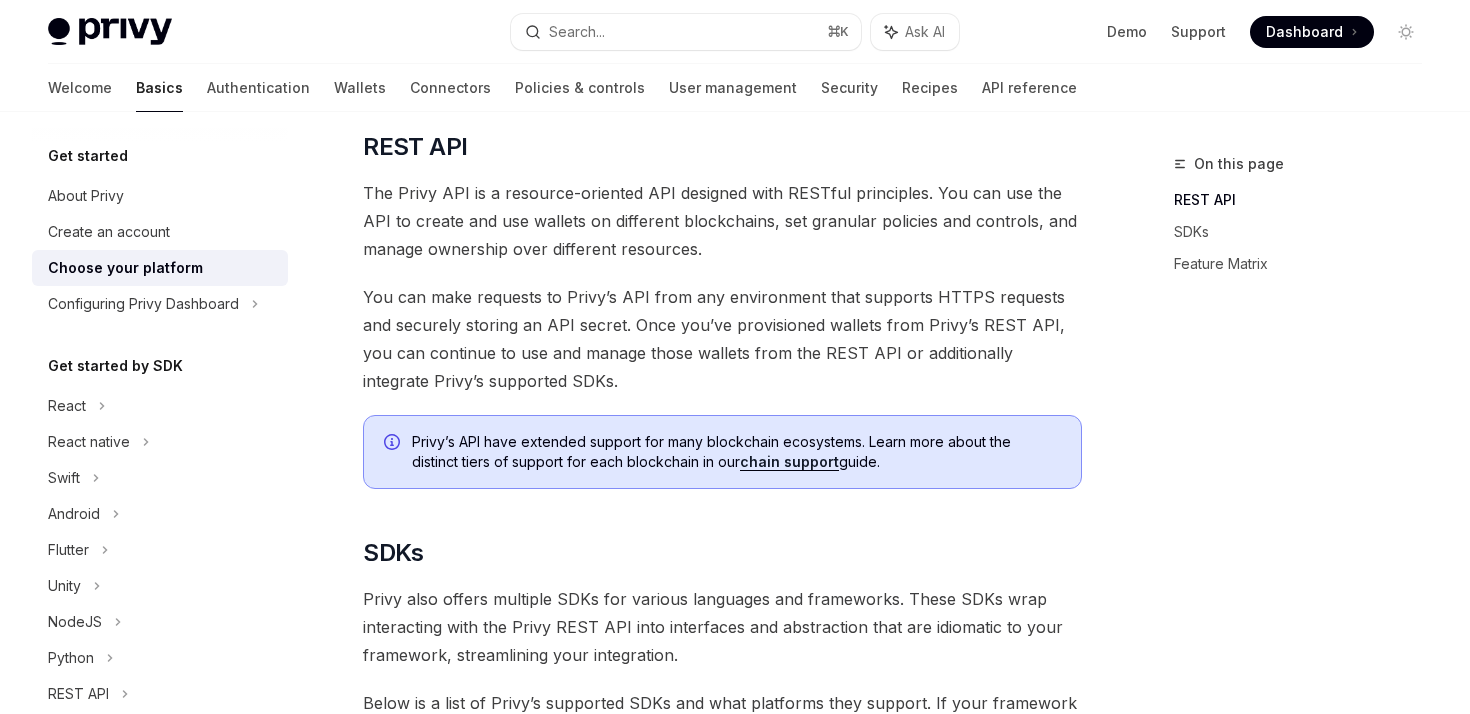 click on "You can make requests to Privy’s API from any environment that supports HTTPS requests and securely storing an API secret. Once you’ve provisioned wallets from Privy’s REST API, you can continue to use and manage those wallets from the REST API or additionally integrate Privy’s supported SDKs." at bounding box center (722, 339) 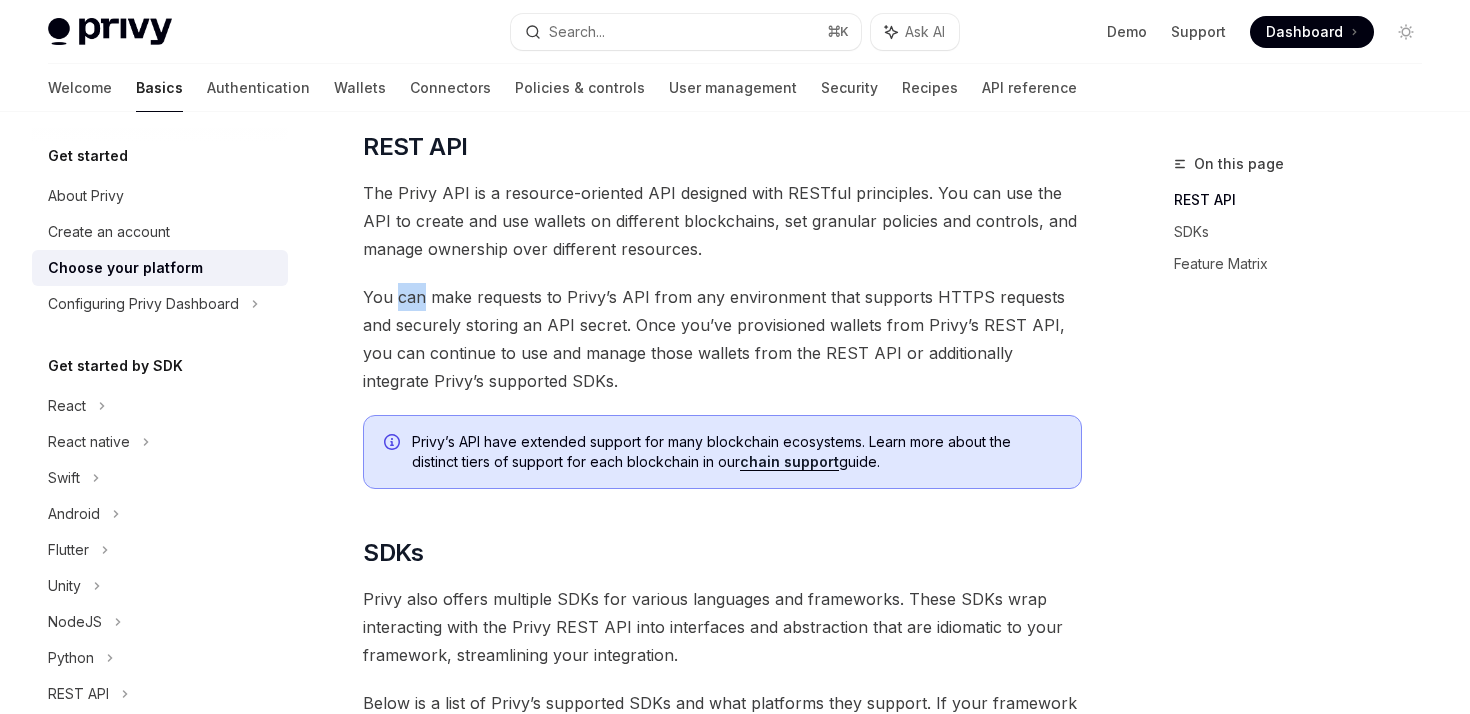 click on "You can make requests to Privy’s API from any environment that supports HTTPS requests and securely storing an API secret. Once you’ve provisioned wallets from Privy’s REST API, you can continue to use and manage those wallets from the REST API or additionally integrate Privy’s supported SDKs." at bounding box center (722, 339) 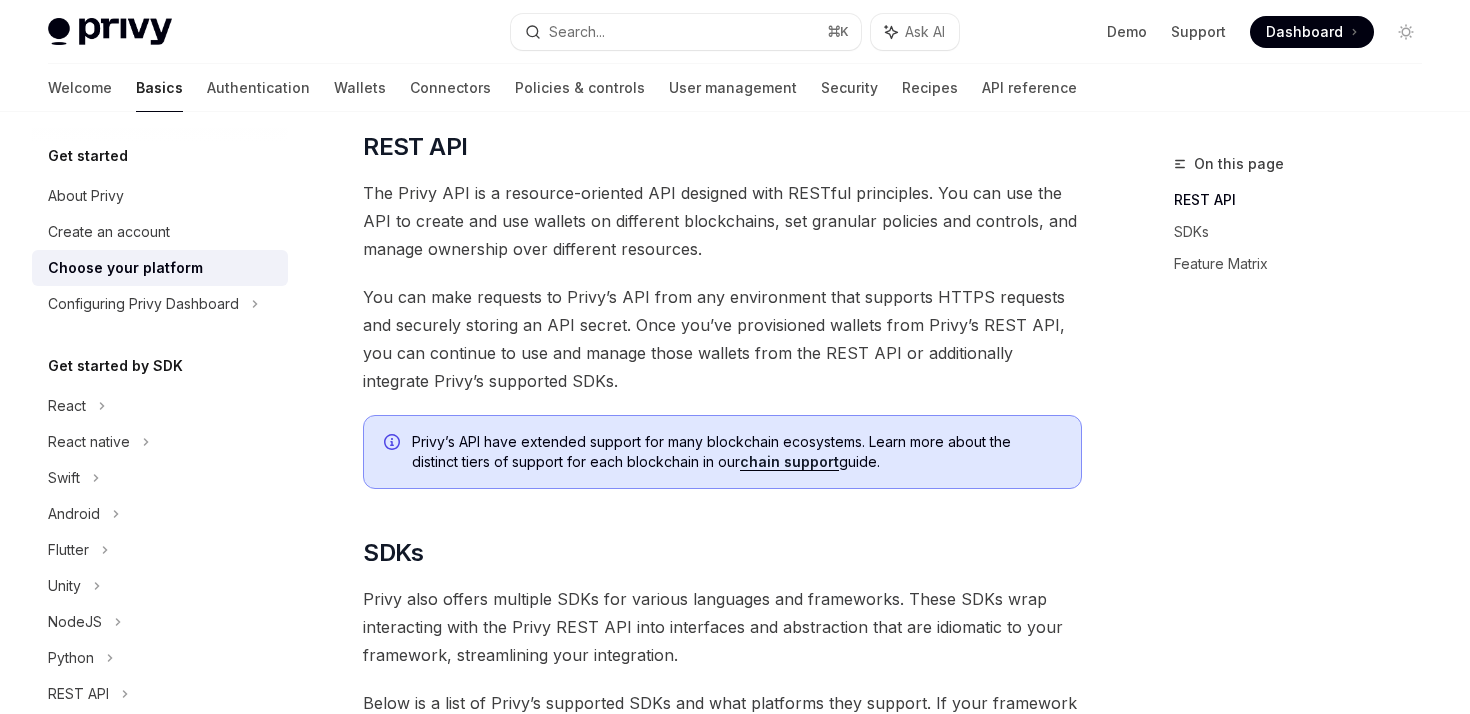 click on "You can make requests to Privy’s API from any environment that supports HTTPS requests and securely storing an API secret. Once you’ve provisioned wallets from Privy’s REST API, you can continue to use and manage those wallets from the REST API or additionally integrate Privy’s supported SDKs." at bounding box center [722, 339] 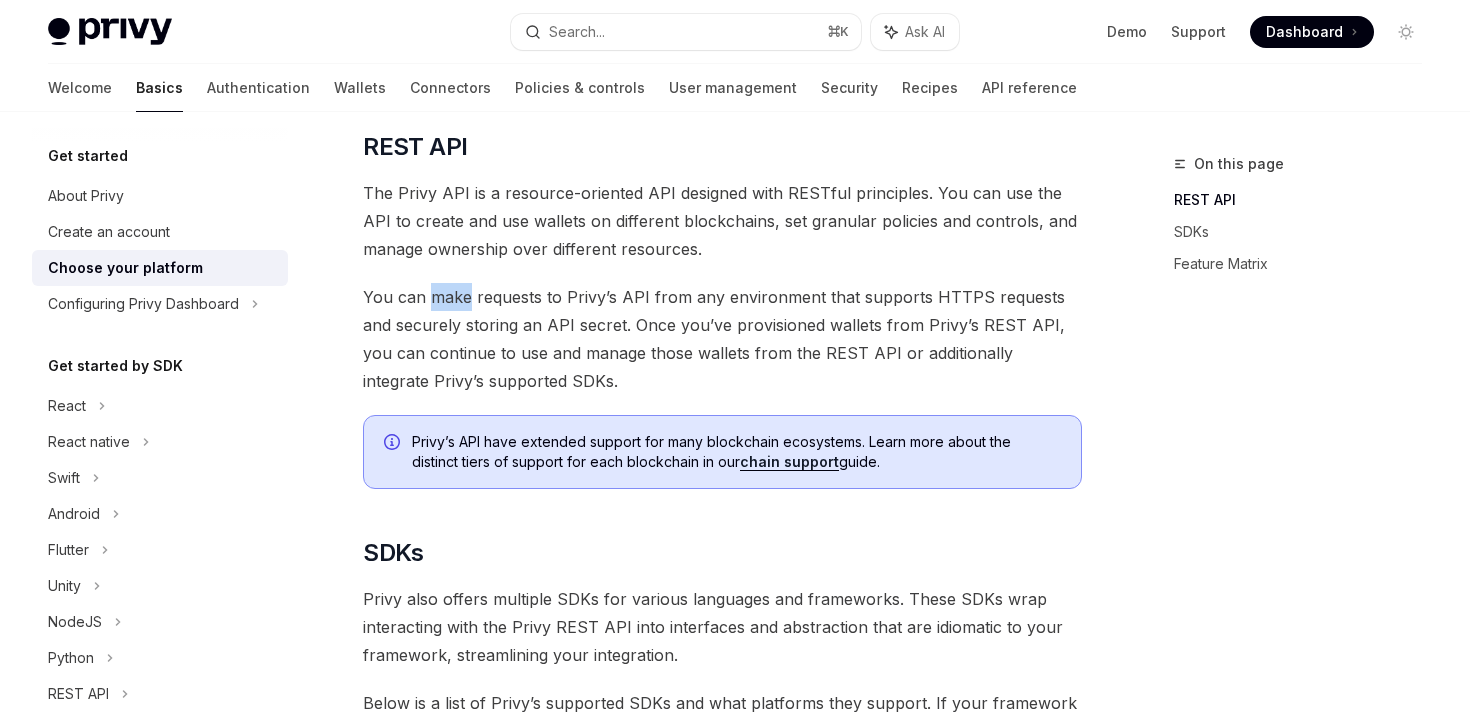 click on "You can make requests to Privy’s API from any environment that supports HTTPS requests and securely storing an API secret. Once you’ve provisioned wallets from Privy’s REST API, you can continue to use and manage those wallets from the REST API or additionally integrate Privy’s supported SDKs." at bounding box center [722, 339] 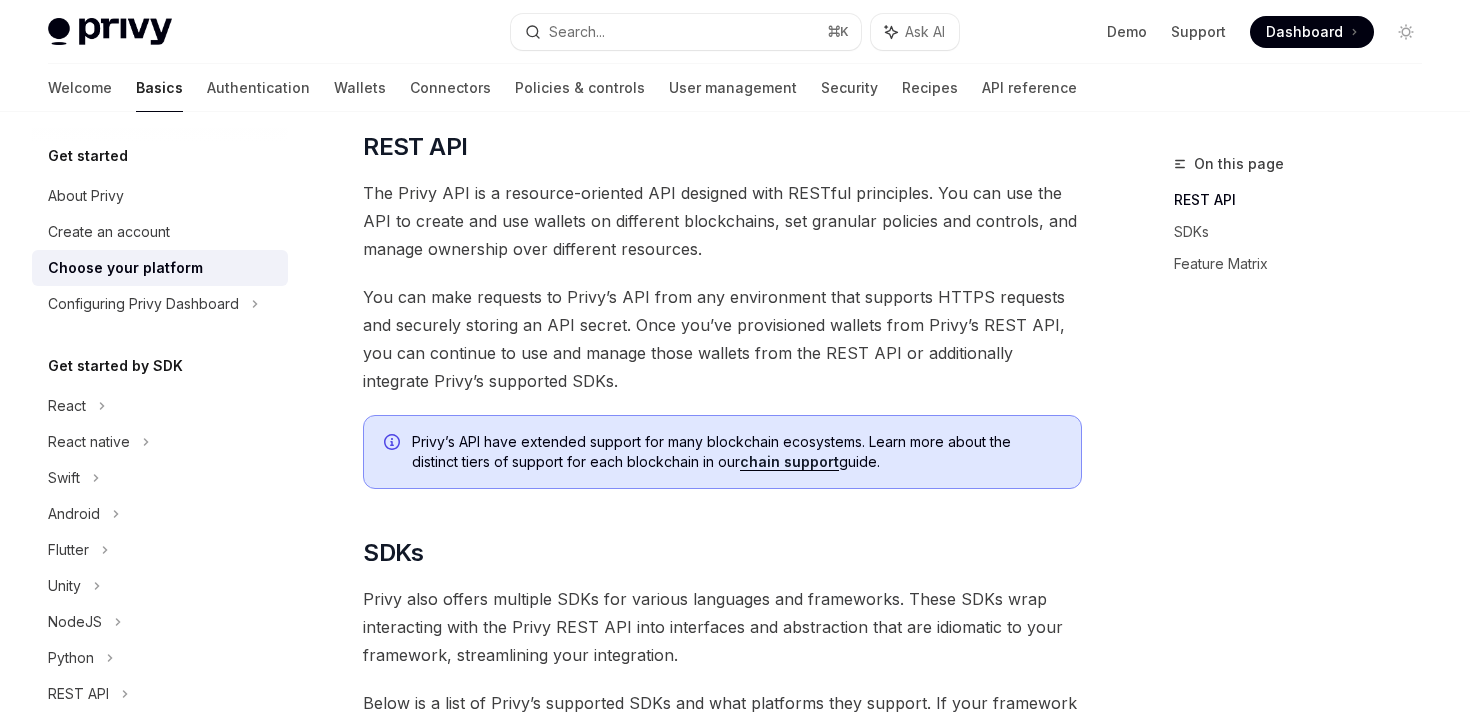 click on "You can make requests to Privy’s API from any environment that supports HTTPS requests and securely storing an API secret. Once you’ve provisioned wallets from Privy’s REST API, you can continue to use and manage those wallets from the REST API or additionally integrate Privy’s supported SDKs." at bounding box center [722, 339] 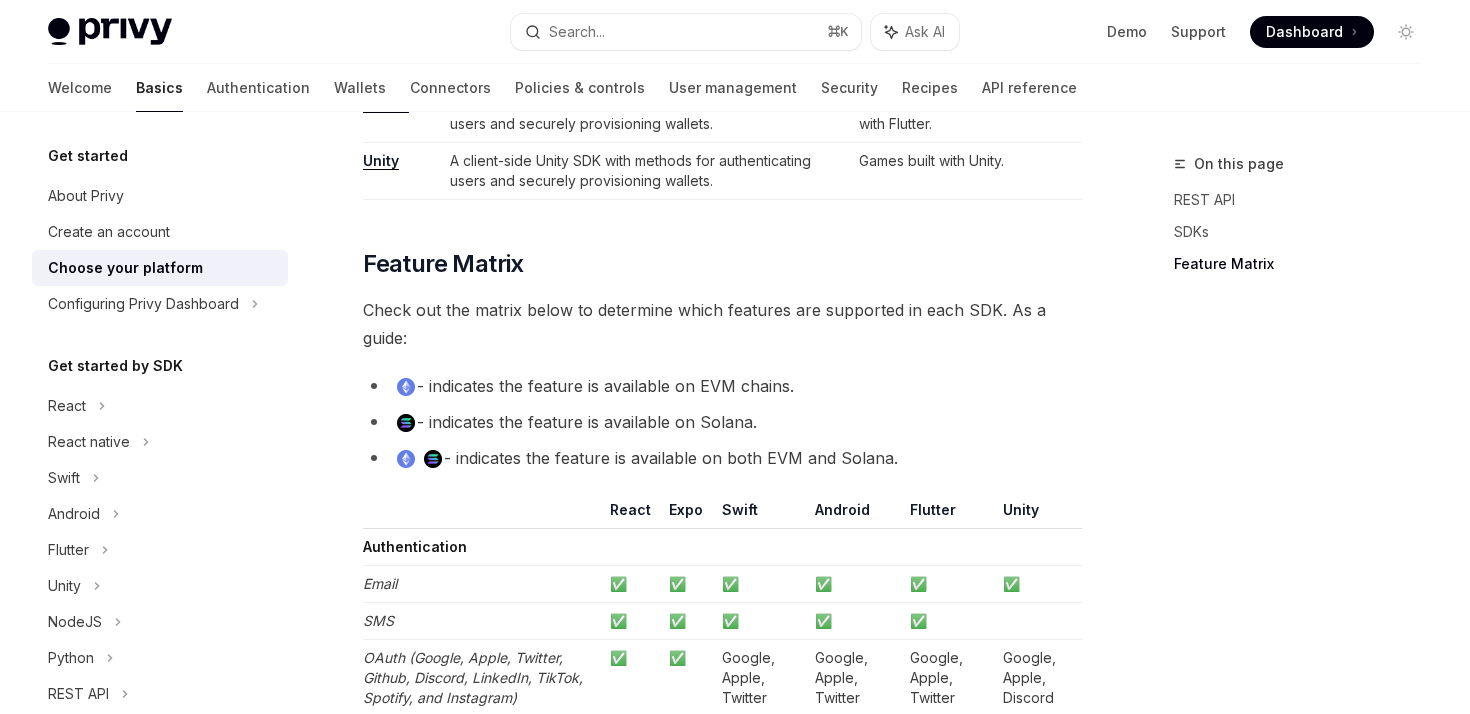 scroll, scrollTop: 1623, scrollLeft: 0, axis: vertical 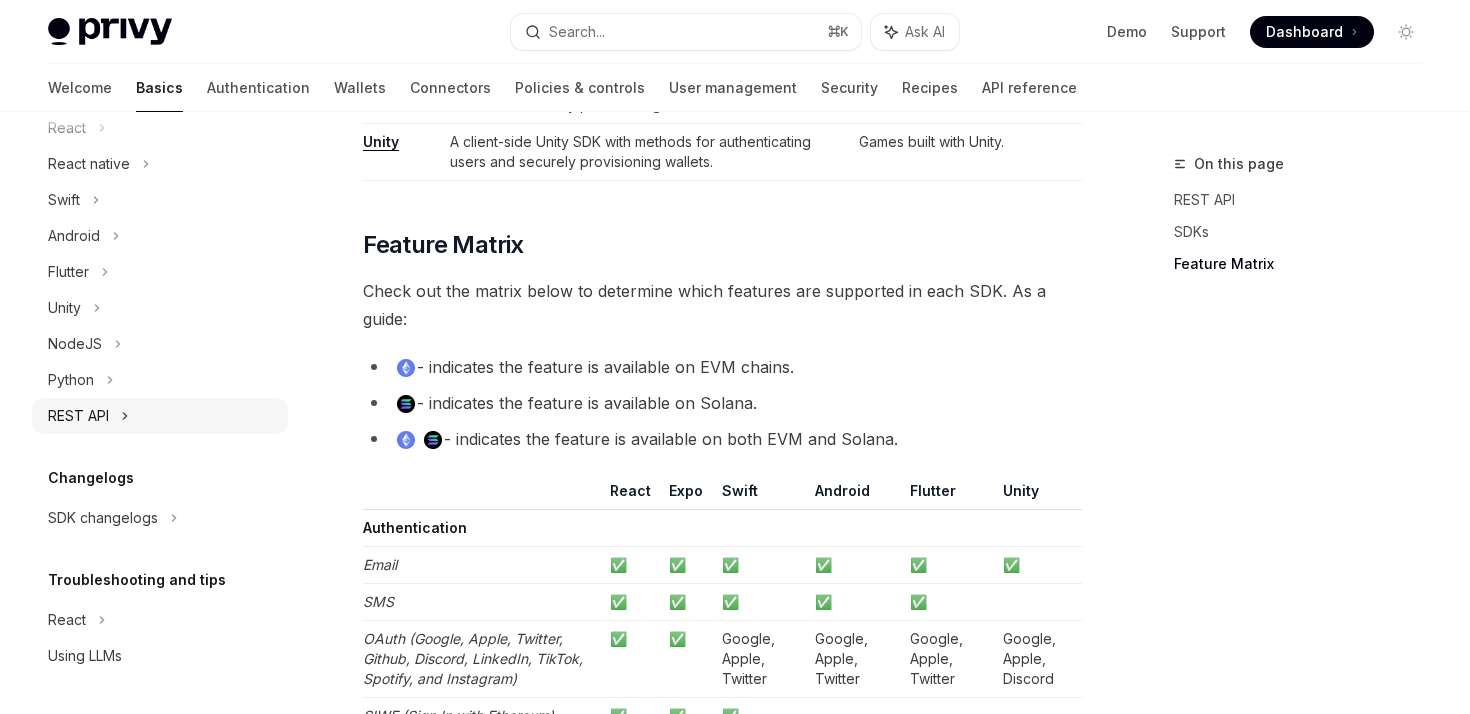 click on "REST API" at bounding box center (78, 416) 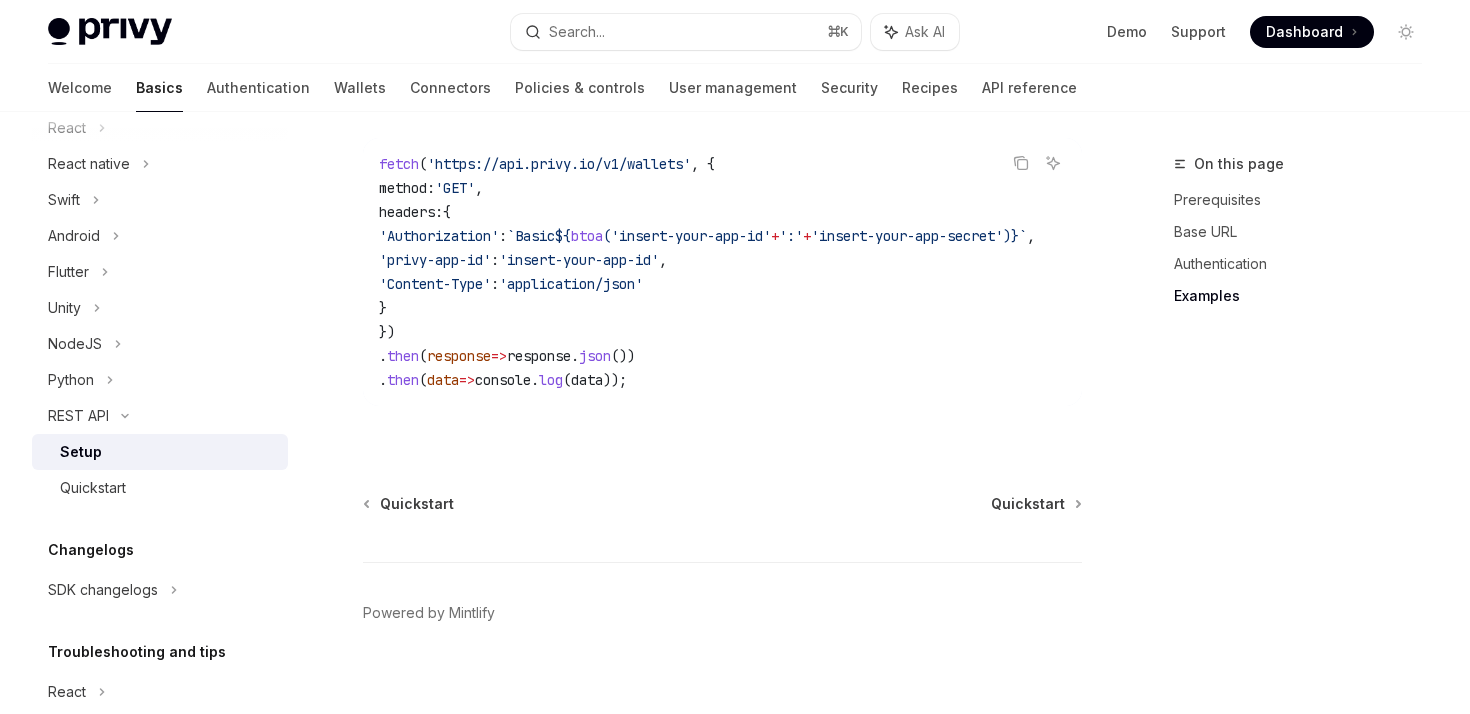 scroll, scrollTop: 1187, scrollLeft: 0, axis: vertical 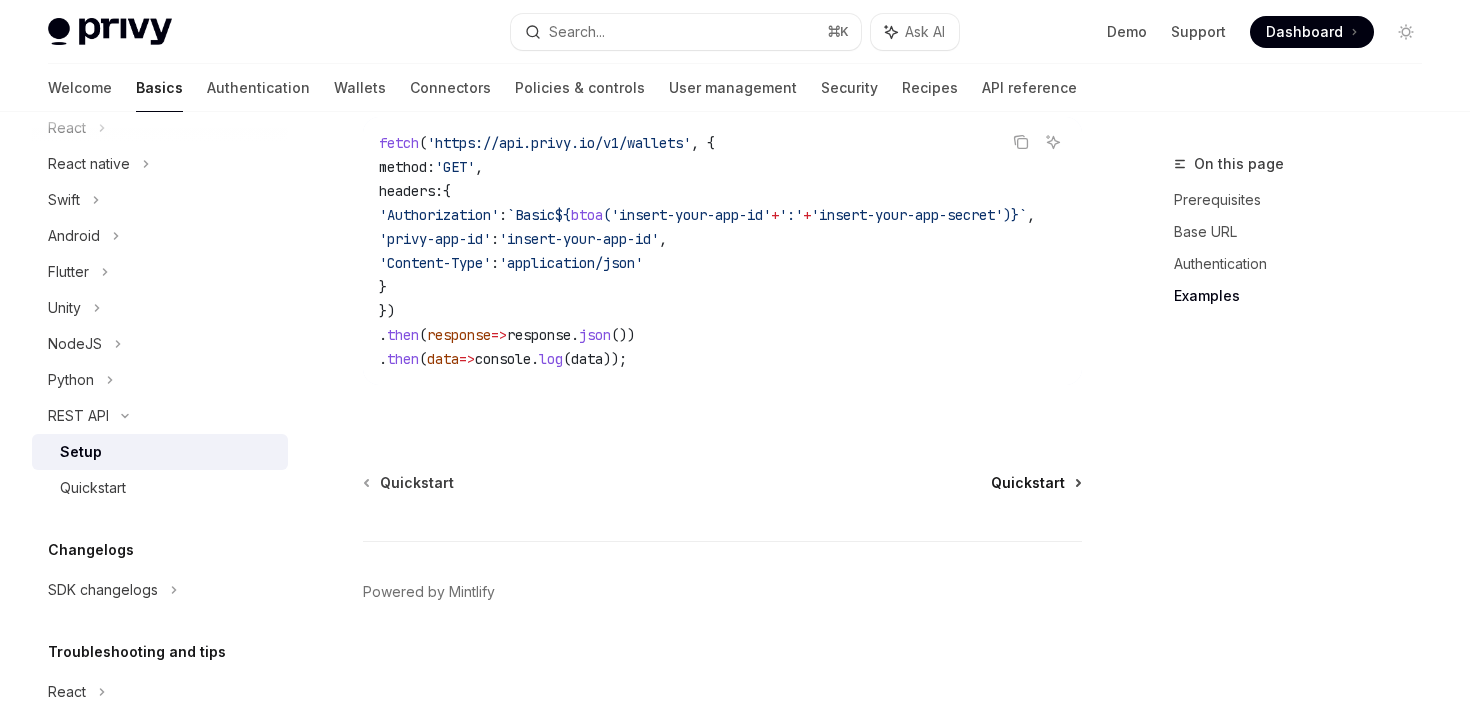 click on "Quickstart" at bounding box center (1028, 483) 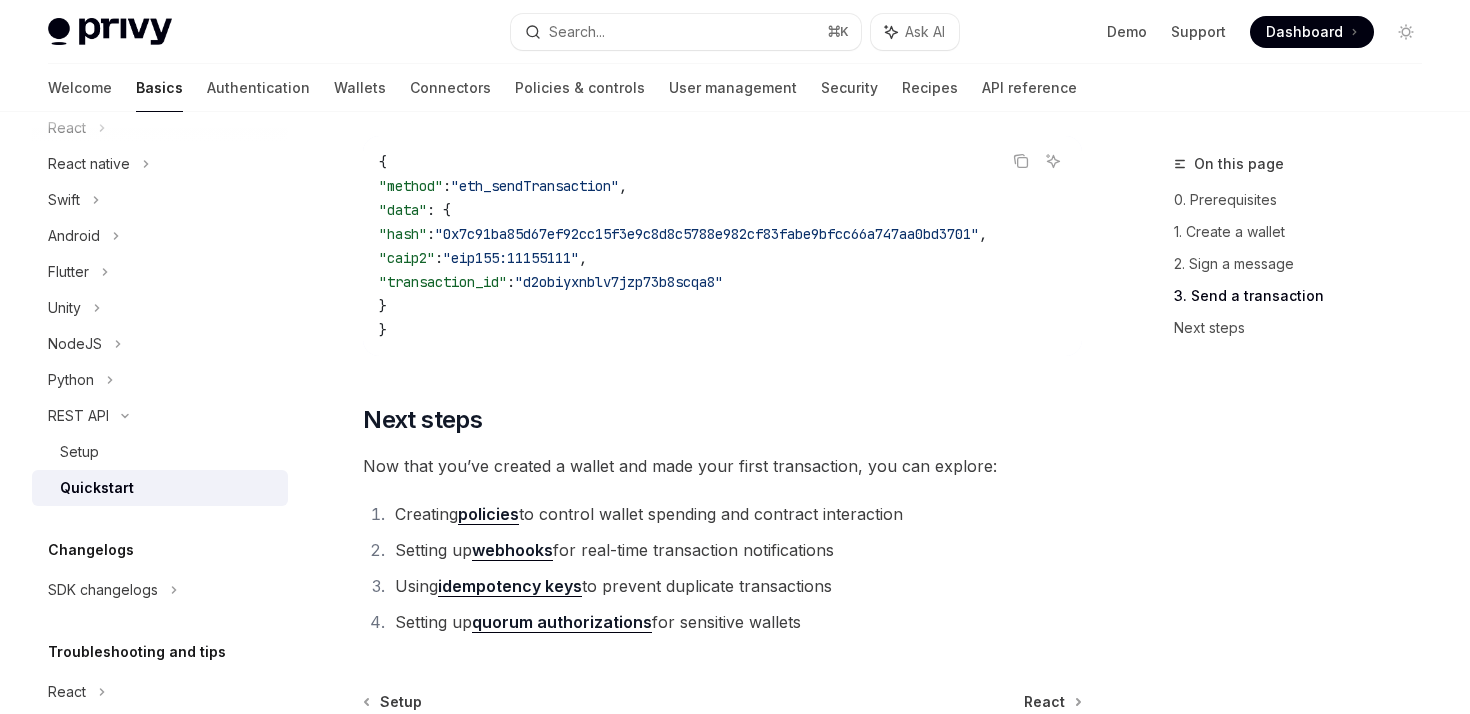 scroll, scrollTop: 2805, scrollLeft: 0, axis: vertical 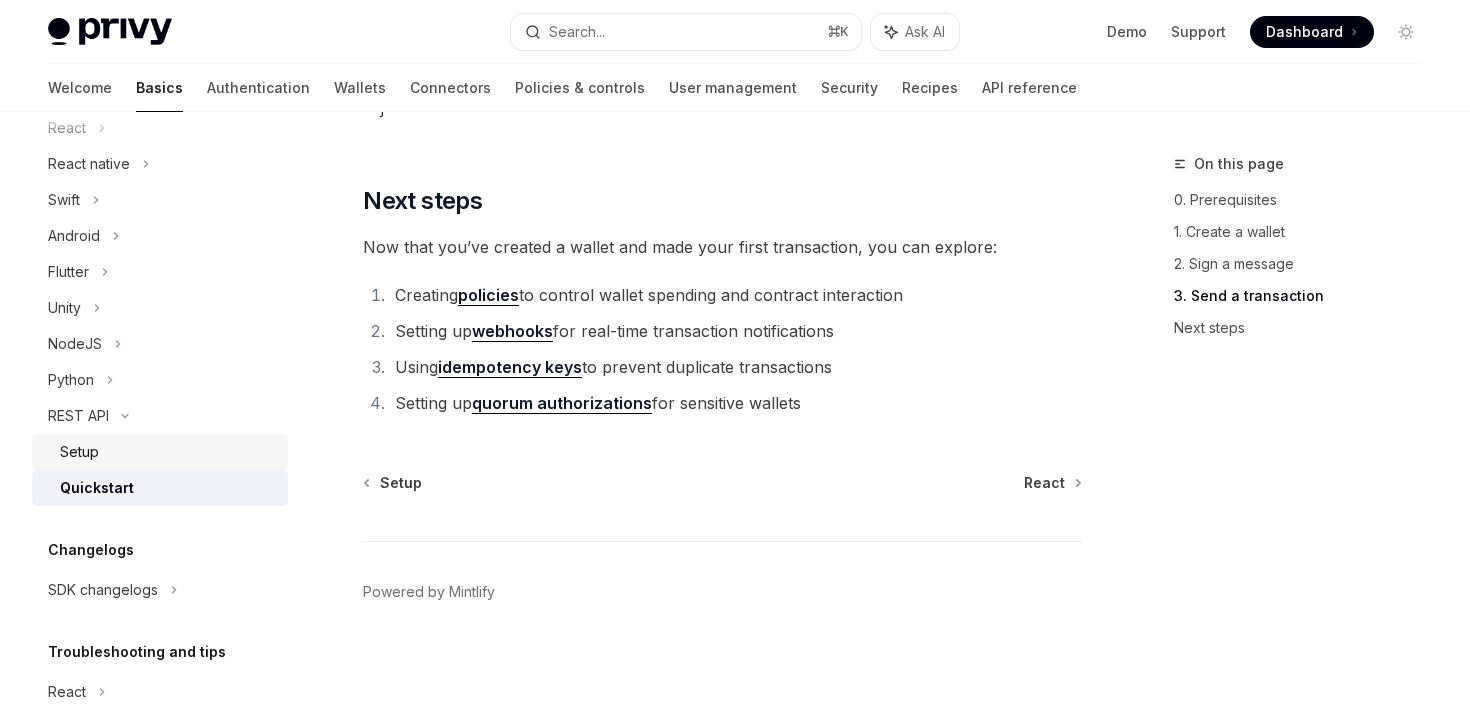 click on "Setup" at bounding box center [168, 452] 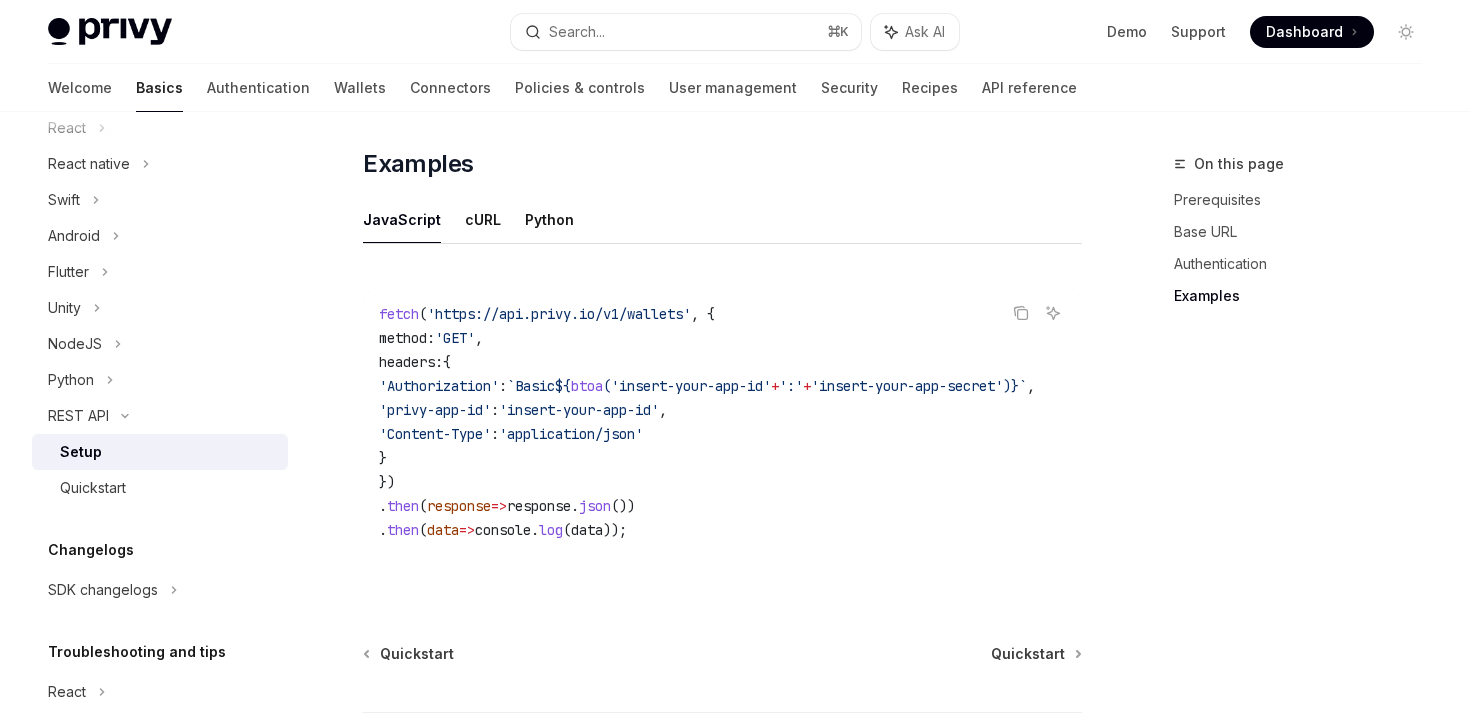 scroll, scrollTop: 1009, scrollLeft: 0, axis: vertical 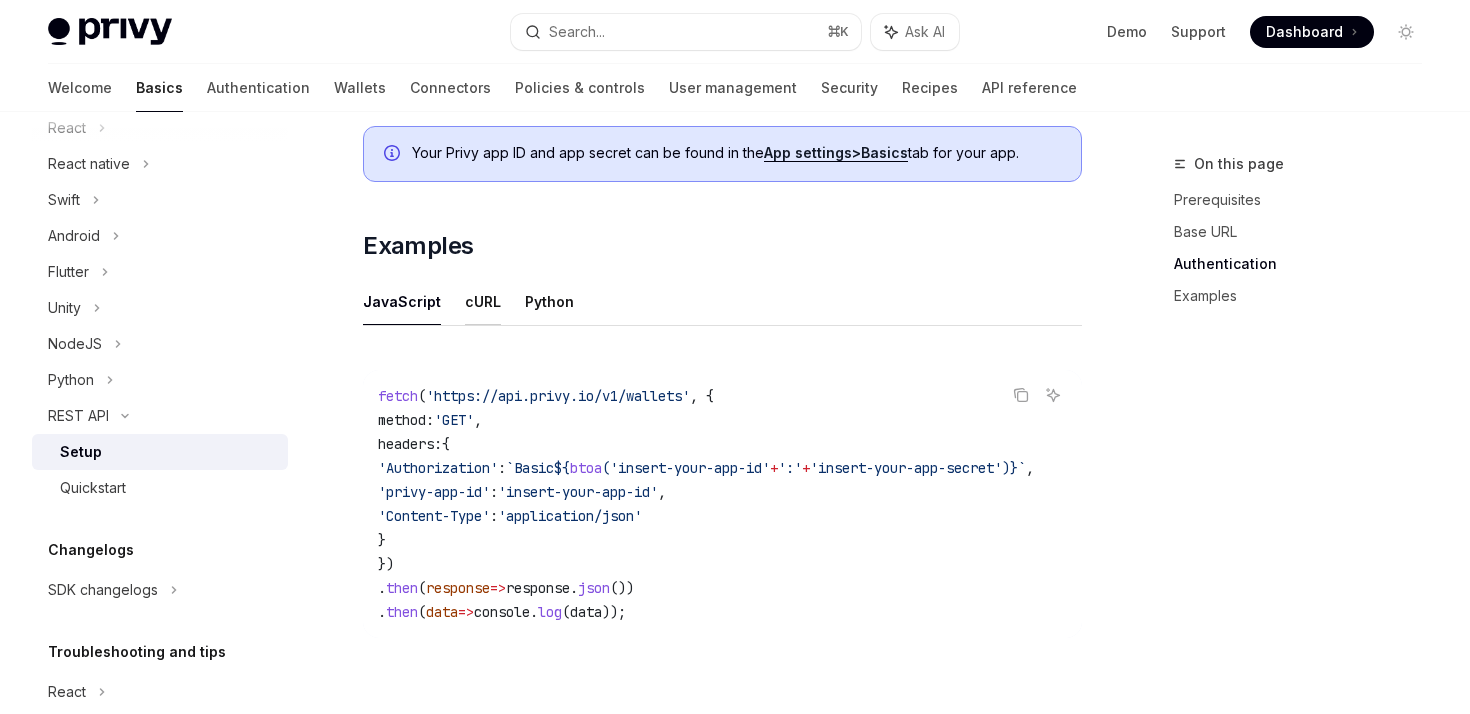 click on "cURL" at bounding box center (483, 301) 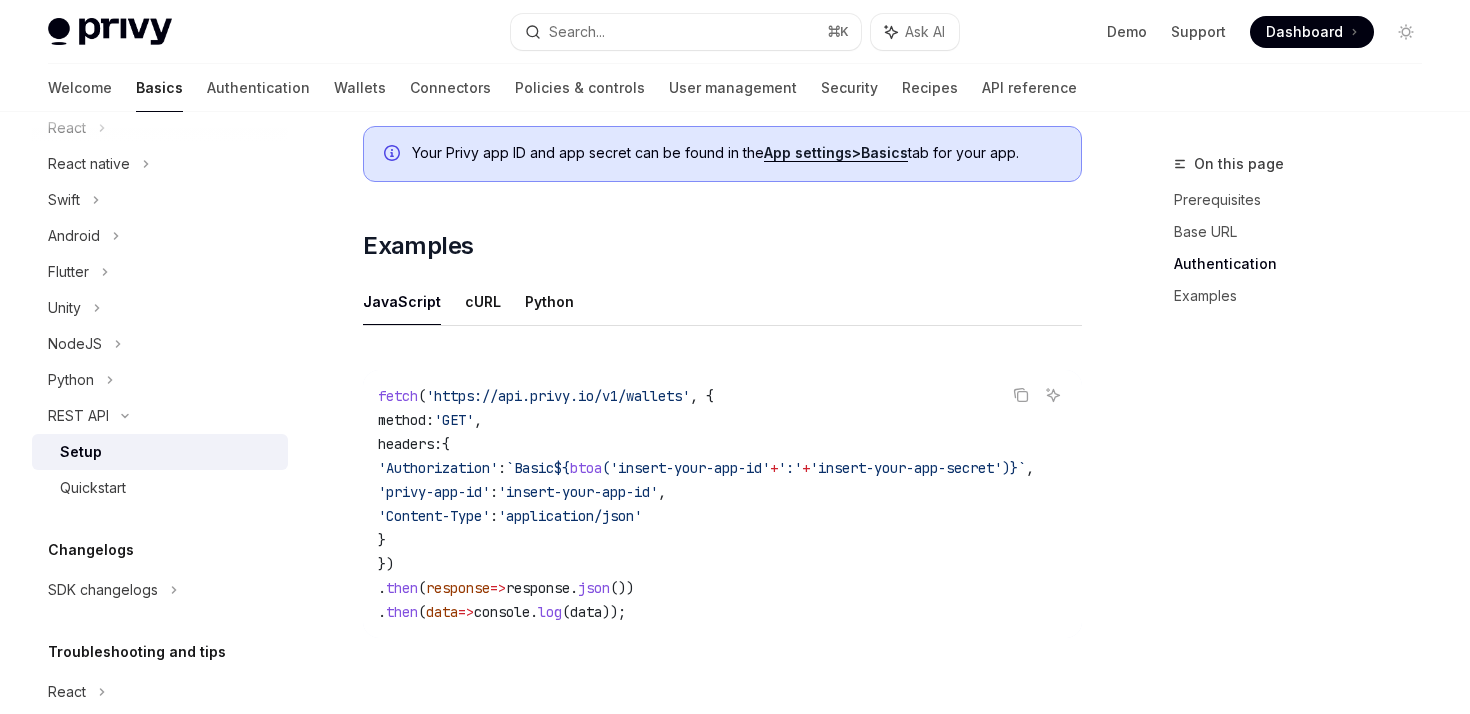 scroll, scrollTop: 0, scrollLeft: 0, axis: both 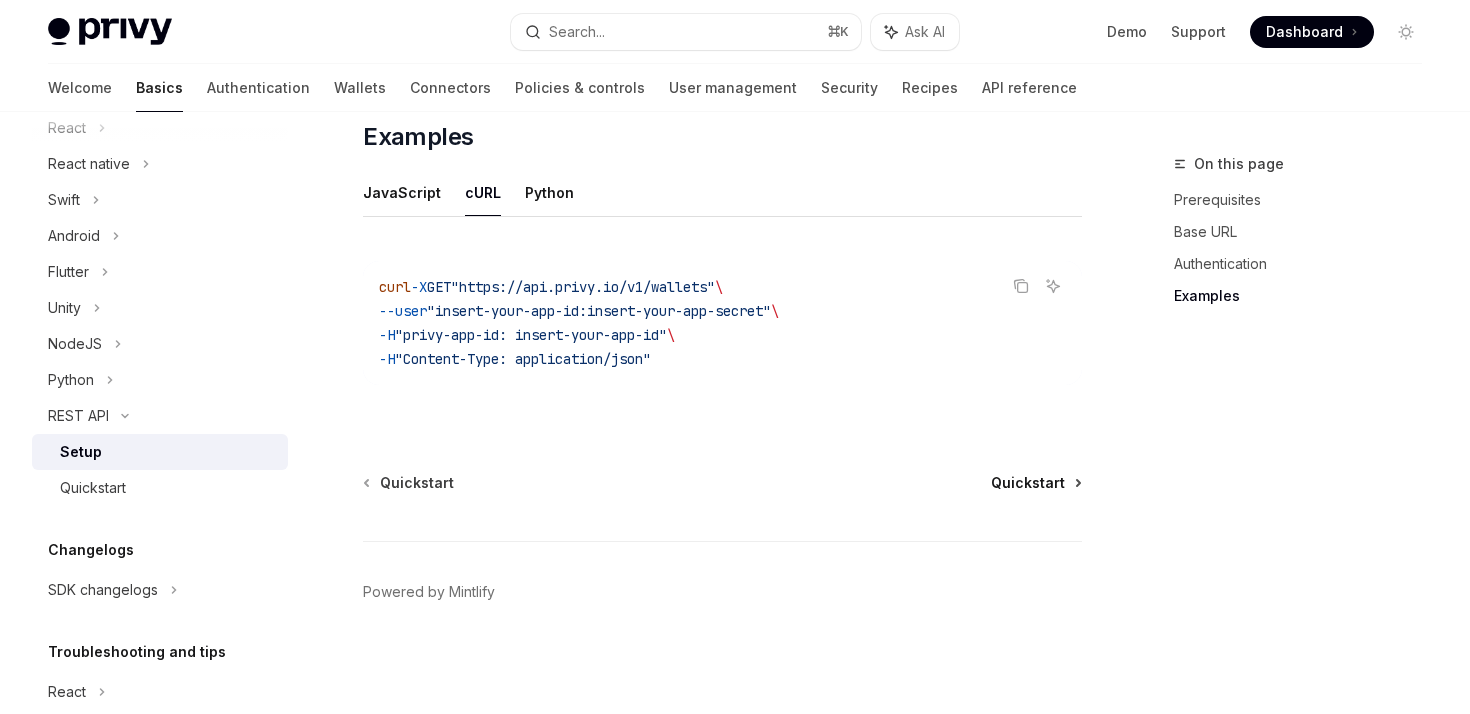 click on "Quickstart" at bounding box center [1028, 483] 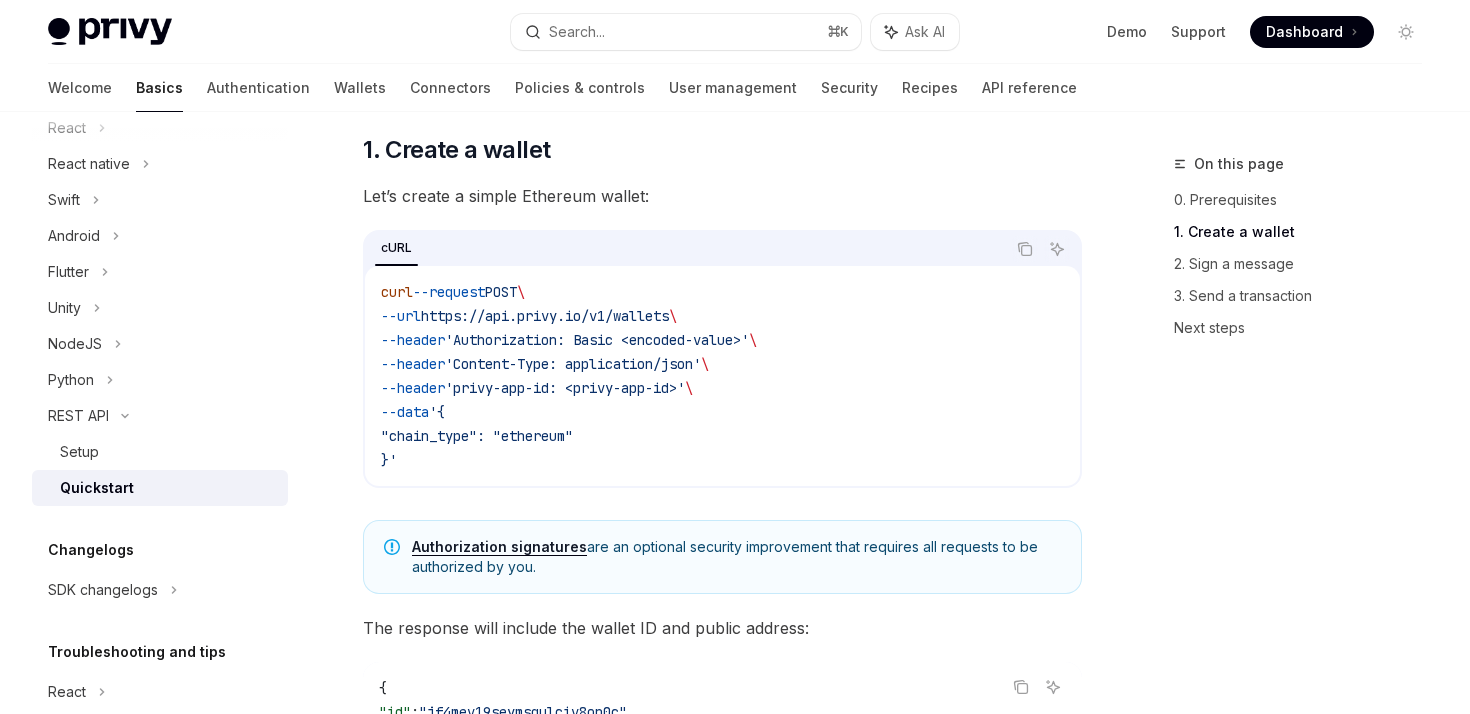 scroll, scrollTop: 303, scrollLeft: 0, axis: vertical 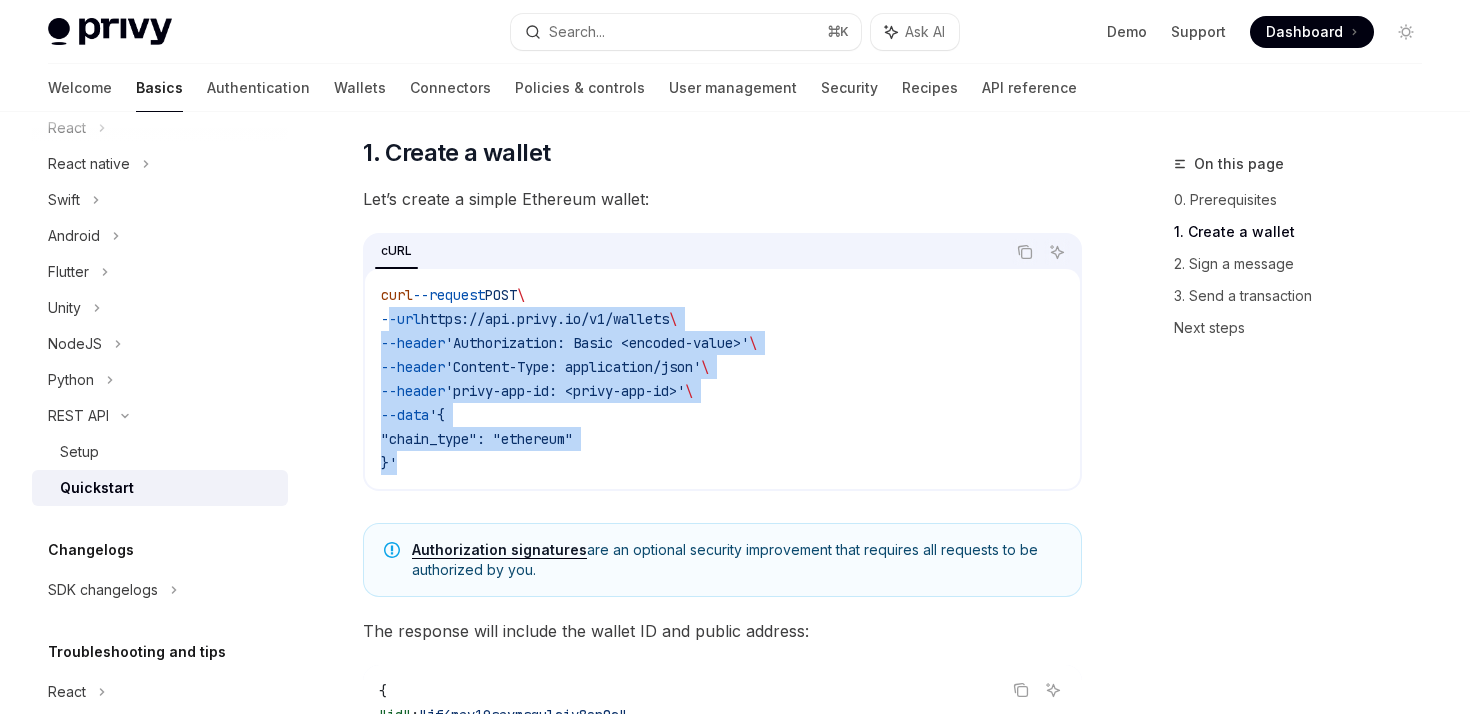 drag, startPoint x: 389, startPoint y: 310, endPoint x: 462, endPoint y: 478, distance: 183.17477 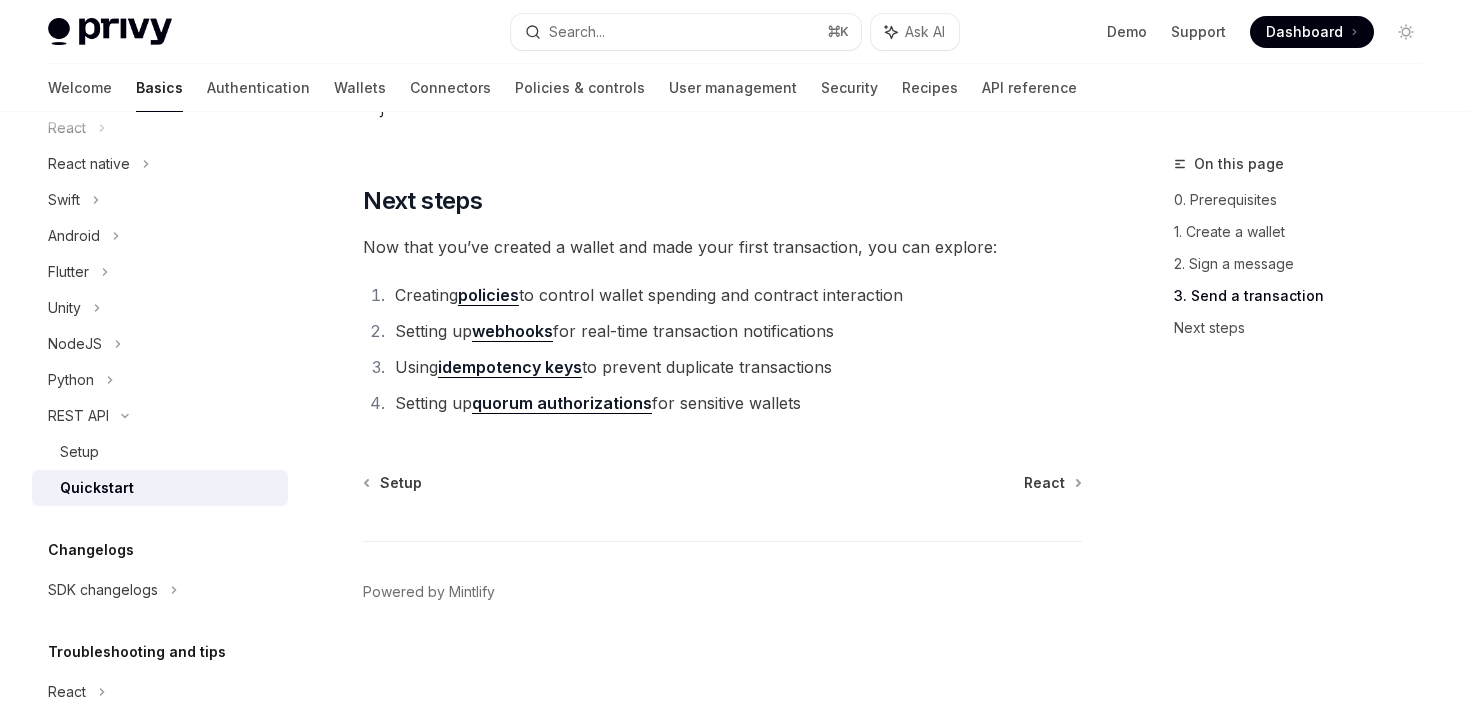 scroll, scrollTop: 2805, scrollLeft: 0, axis: vertical 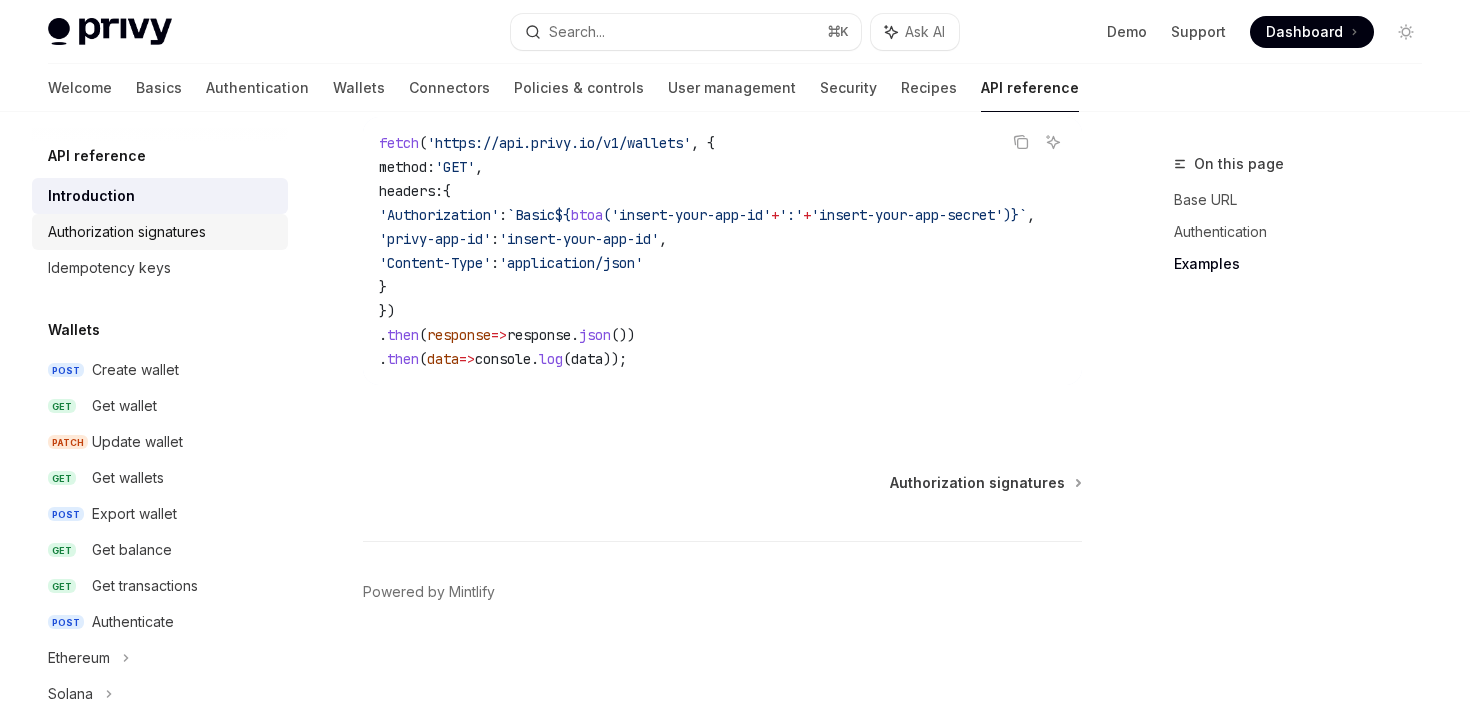 click on "Authorization signatures" at bounding box center [127, 232] 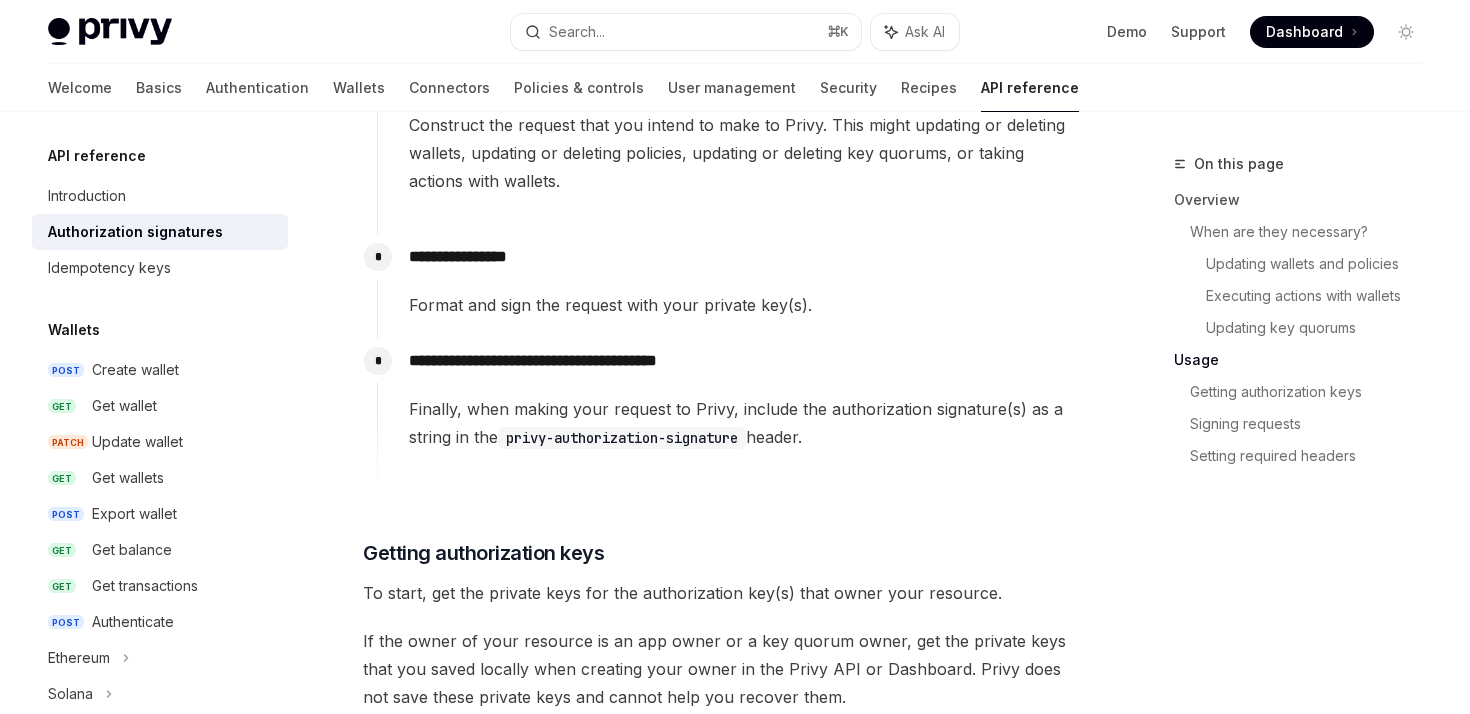 scroll, scrollTop: 2156, scrollLeft: 0, axis: vertical 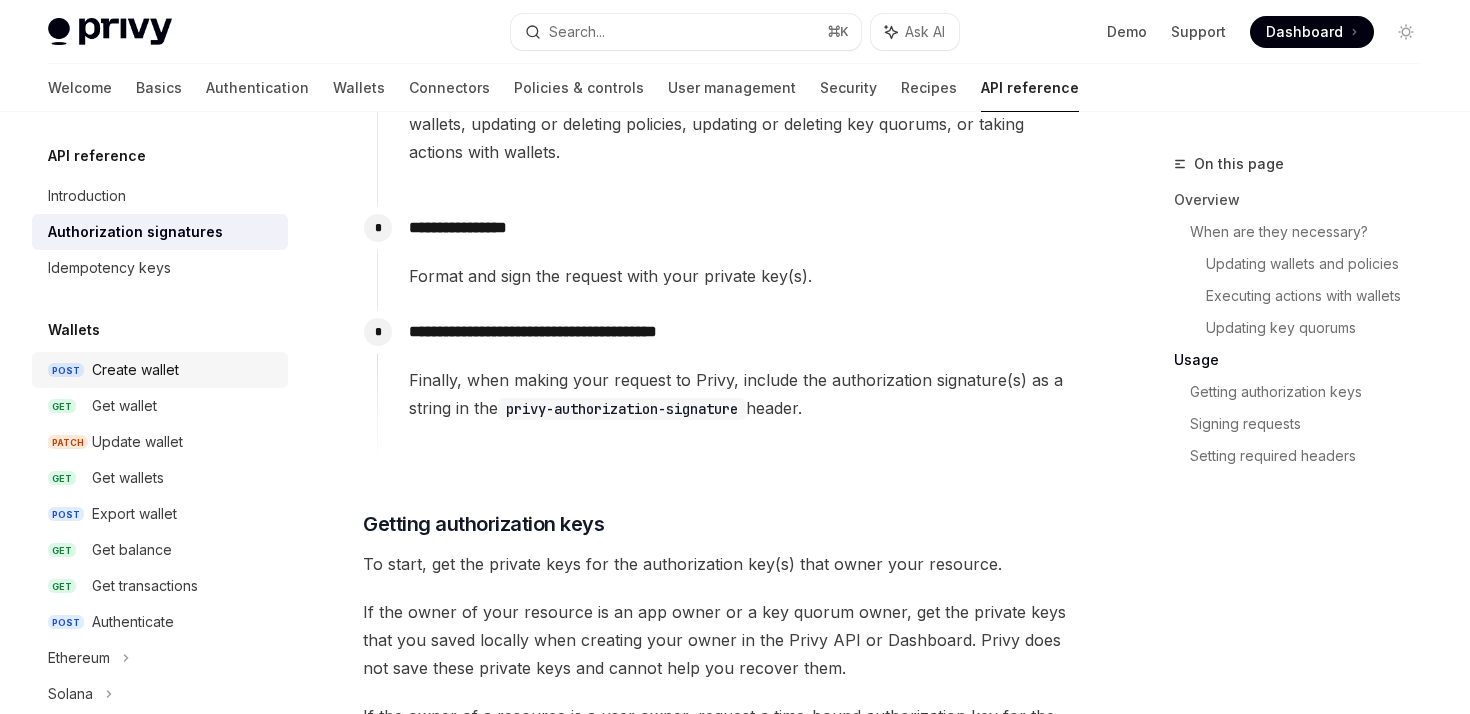 click on "Create wallet" at bounding box center (135, 370) 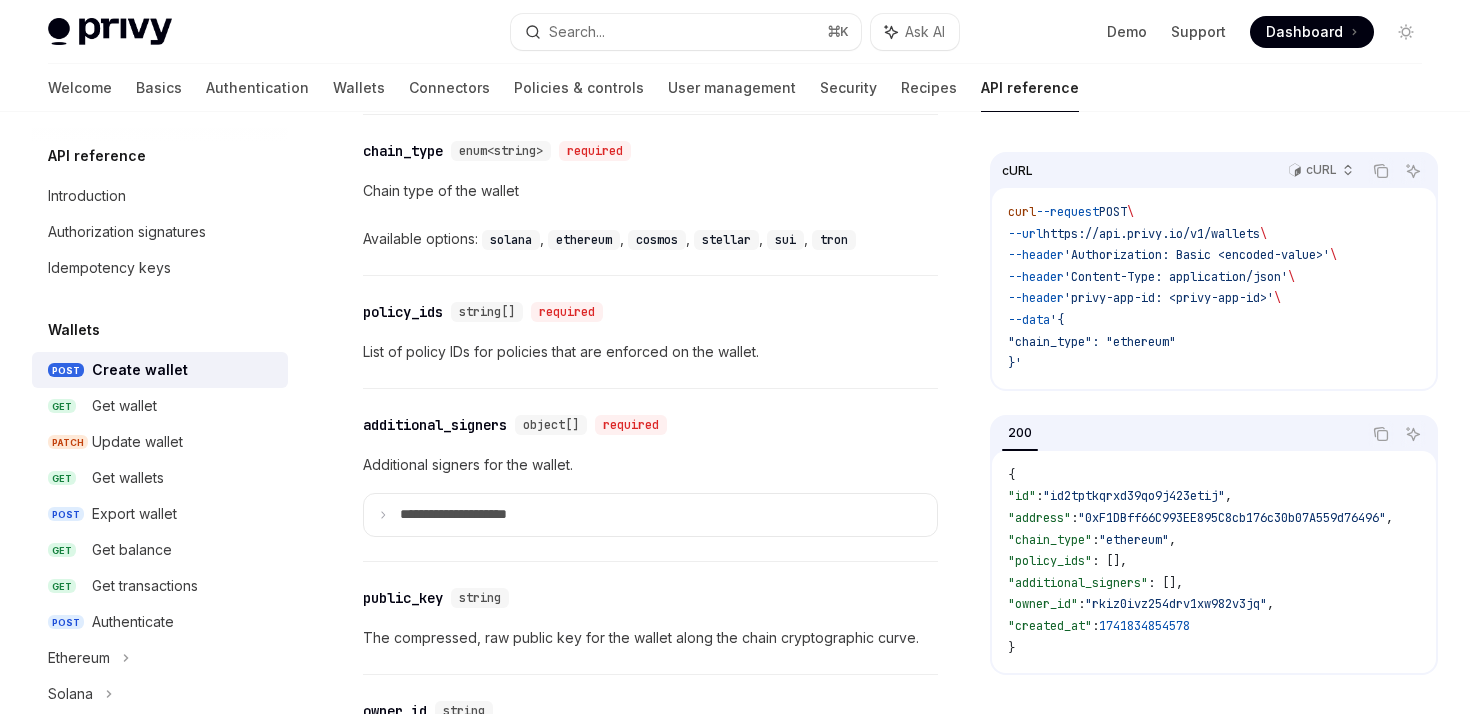 scroll, scrollTop: 2907, scrollLeft: 0, axis: vertical 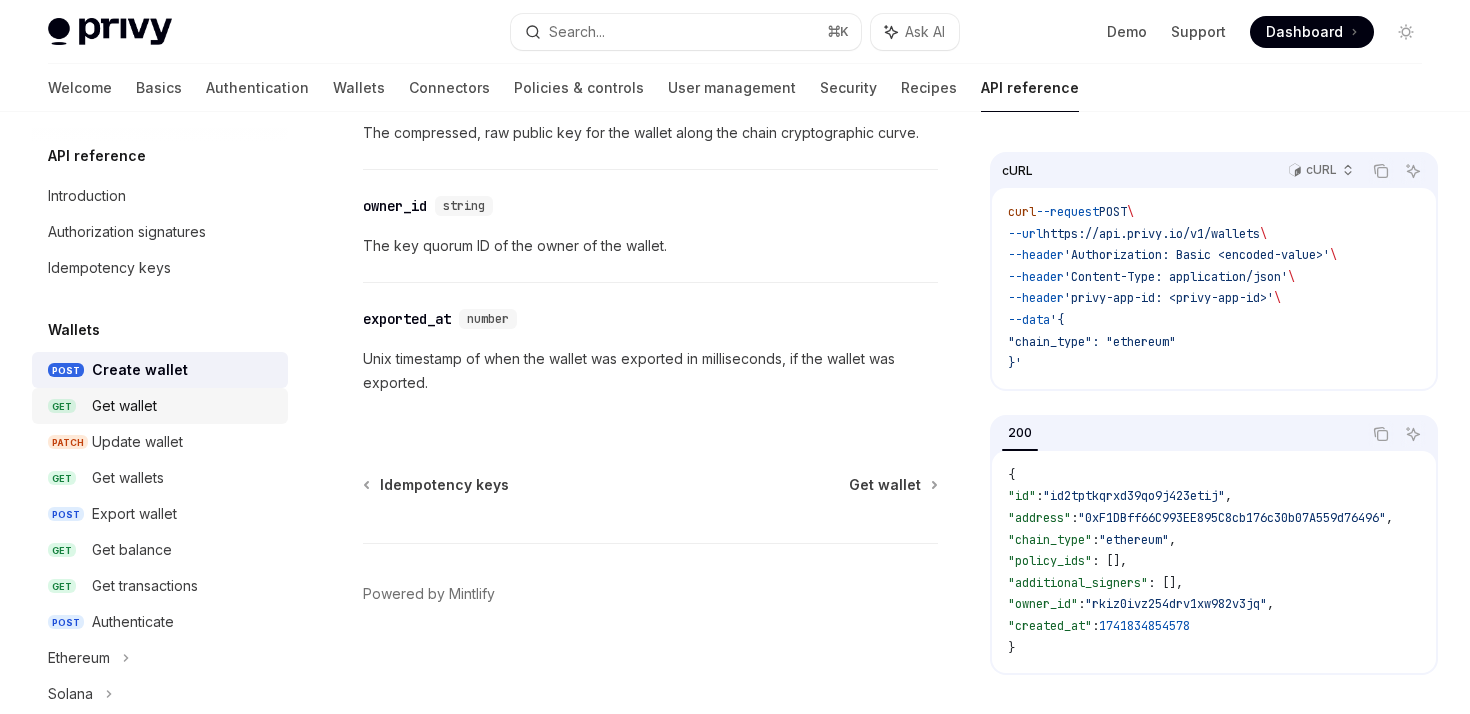 click on "Get wallet" at bounding box center (124, 406) 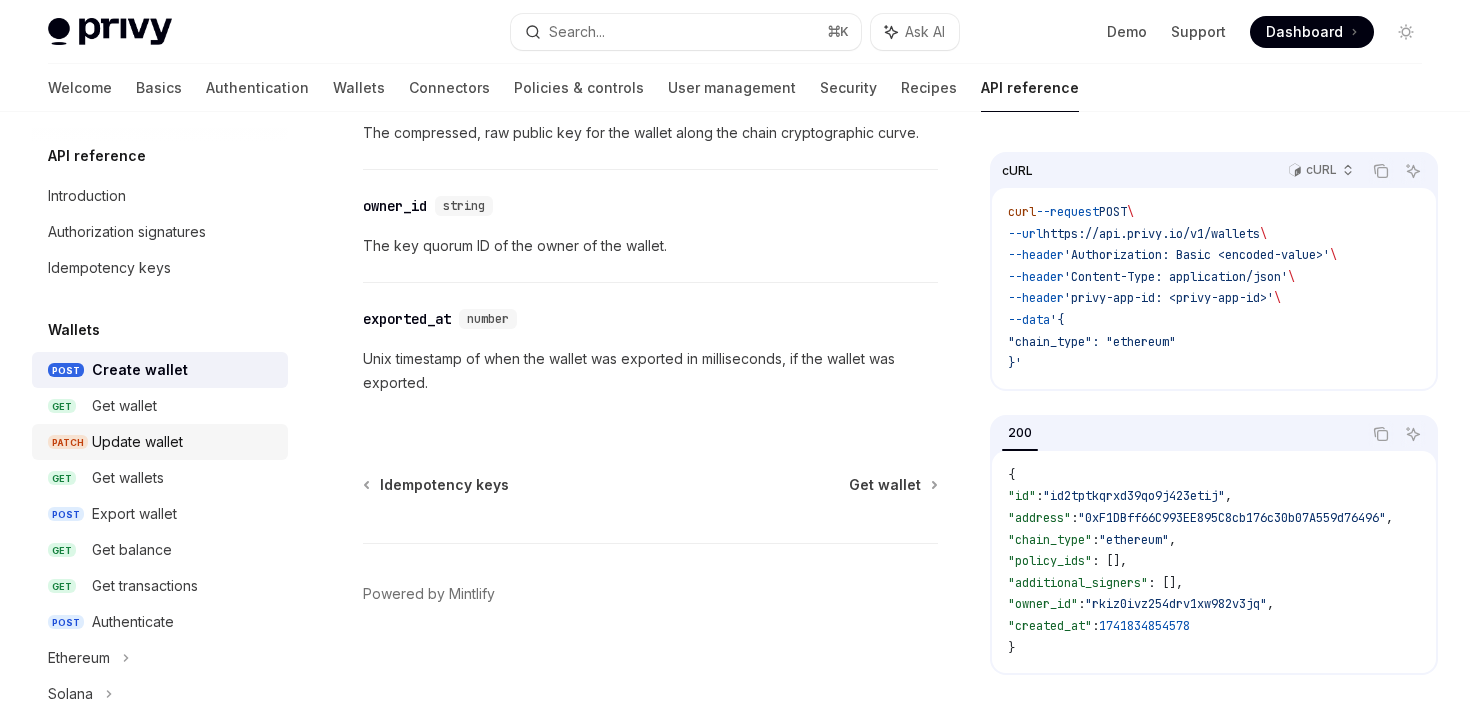scroll, scrollTop: 0, scrollLeft: 0, axis: both 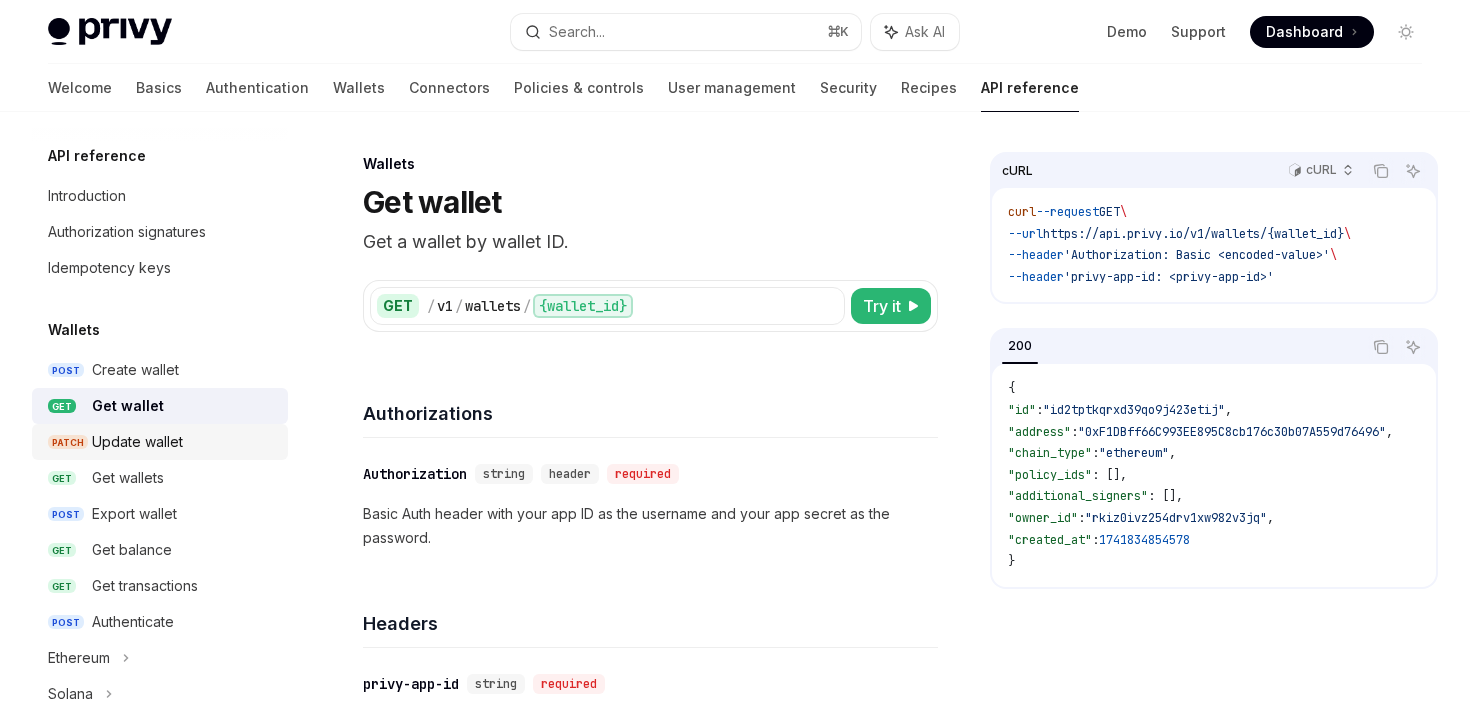 click on "Update wallet" at bounding box center (137, 442) 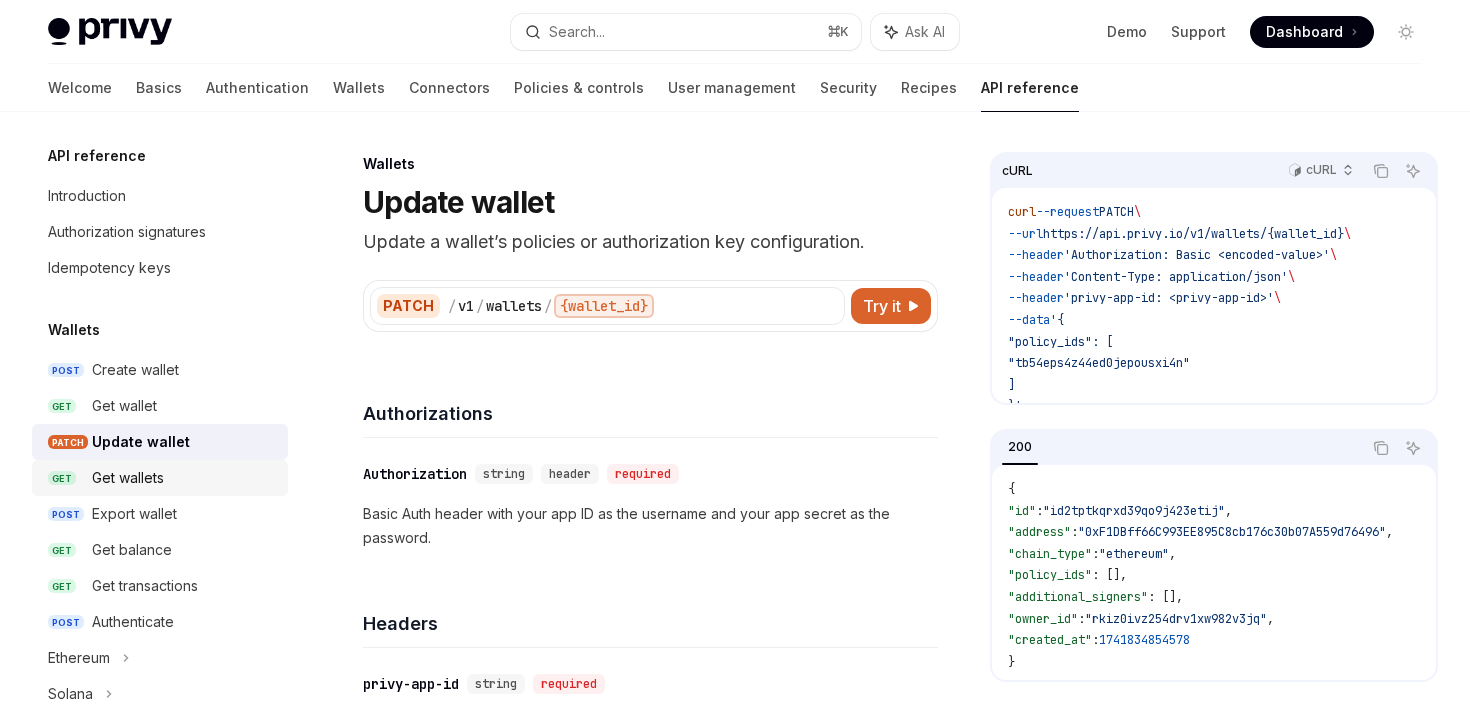 click on "Get wallets" at bounding box center [128, 478] 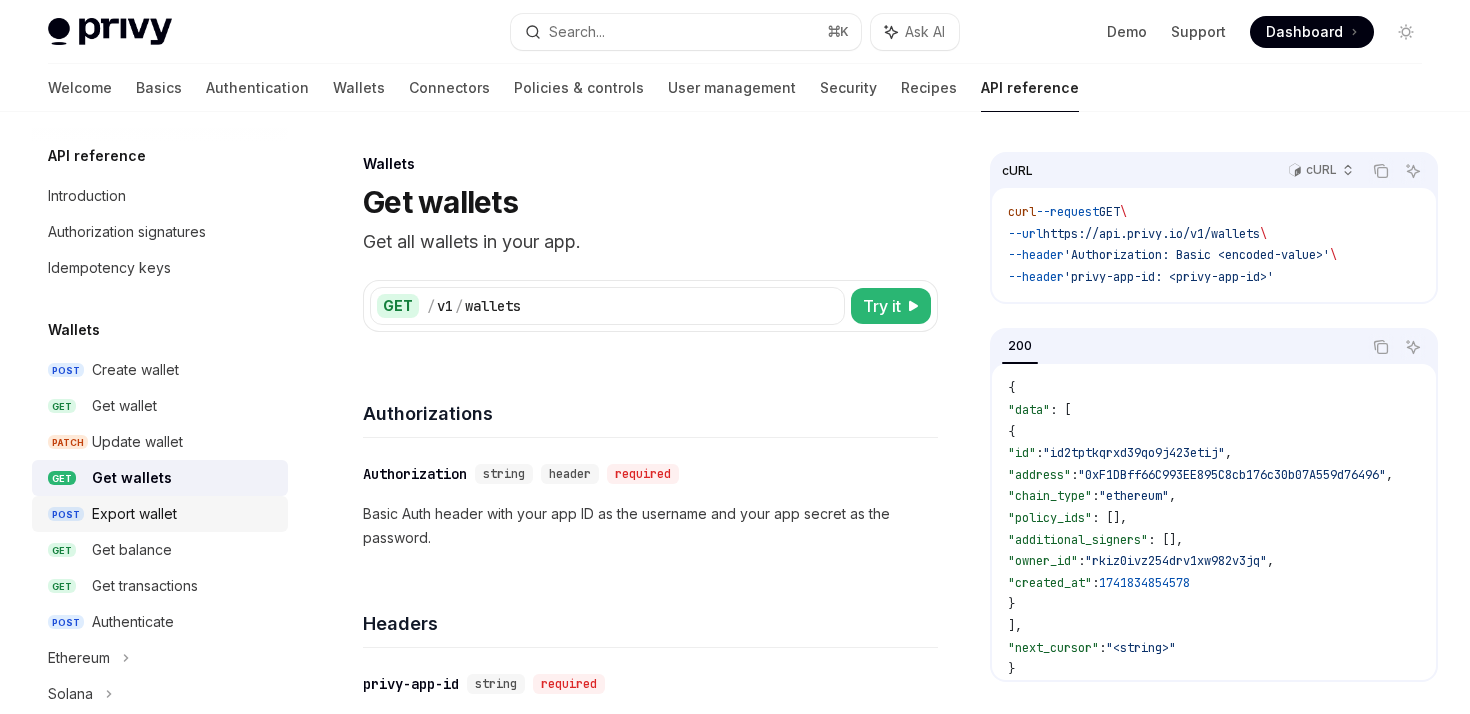click on "Export wallet" at bounding box center (134, 514) 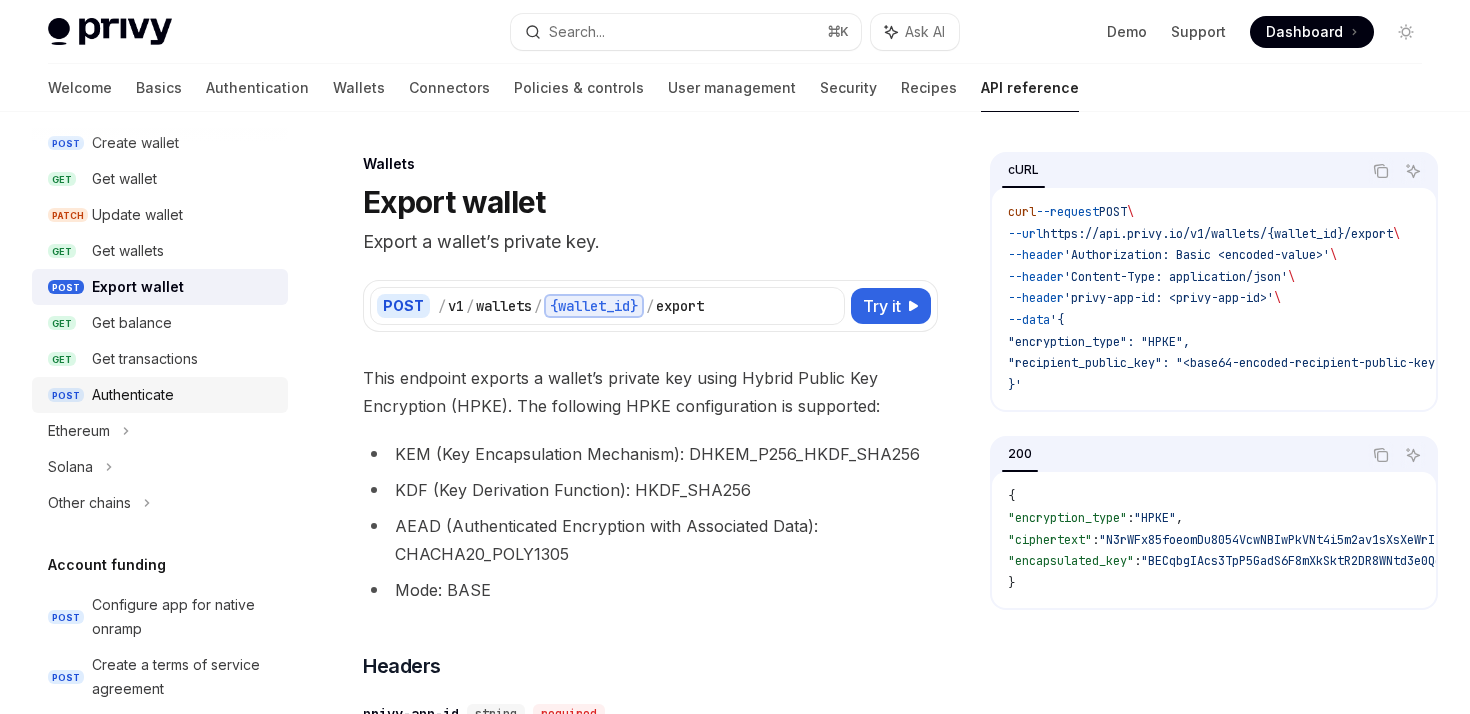 scroll, scrollTop: 276, scrollLeft: 0, axis: vertical 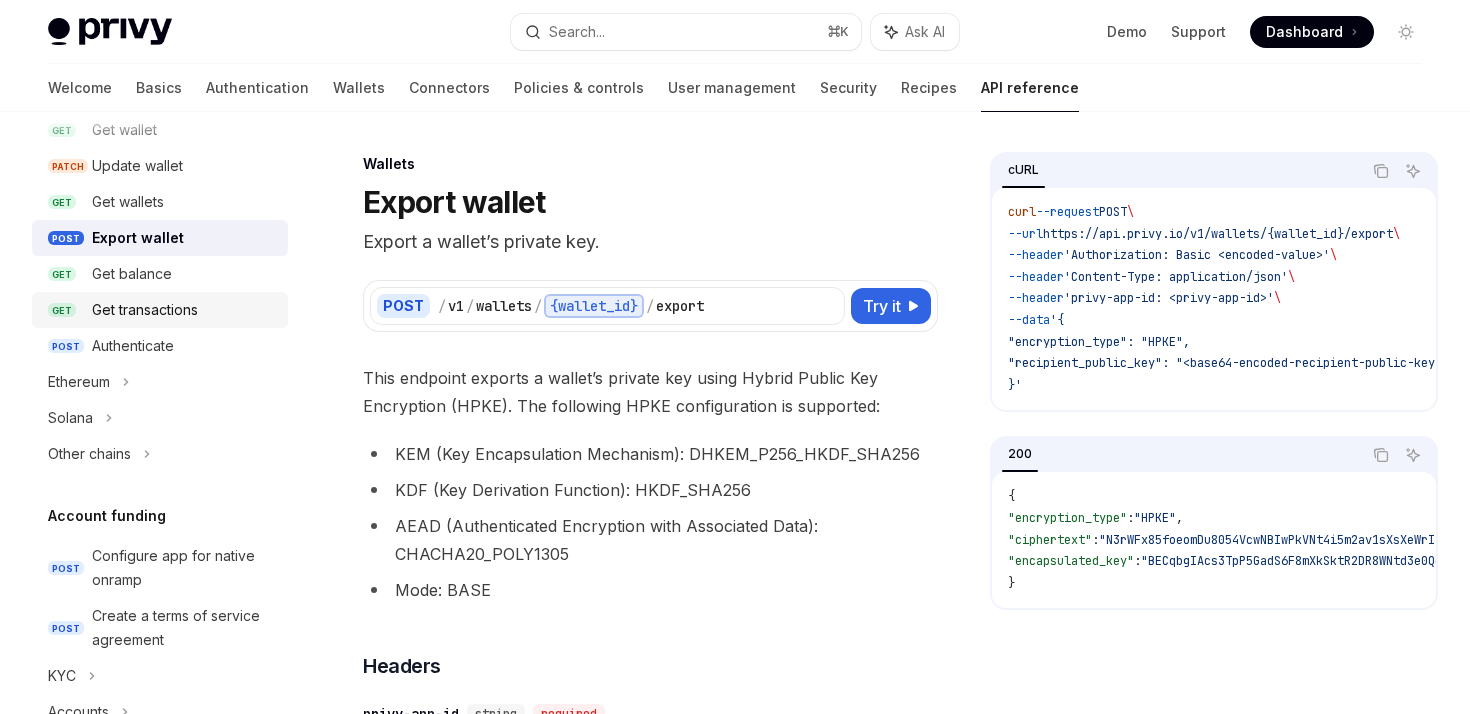 click on "Get transactions" at bounding box center (145, 310) 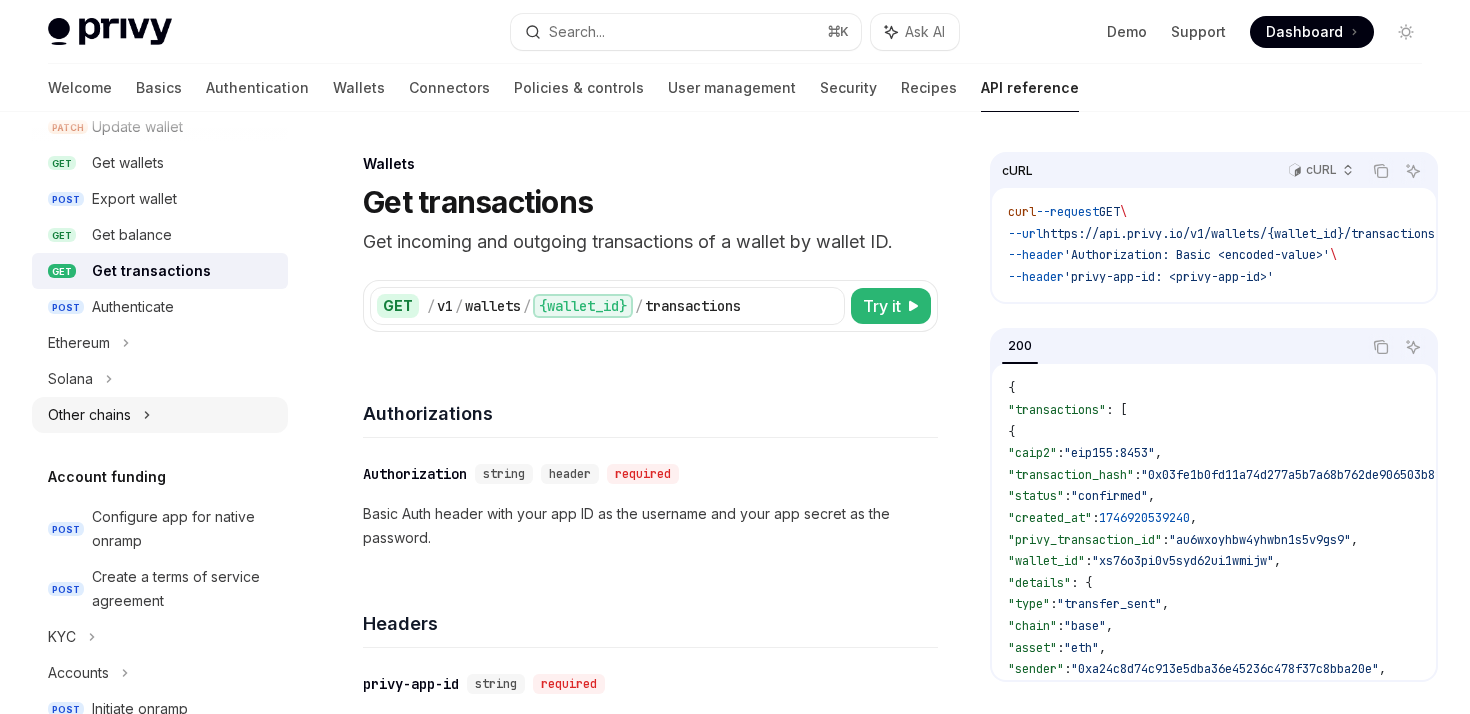 scroll, scrollTop: 316, scrollLeft: 0, axis: vertical 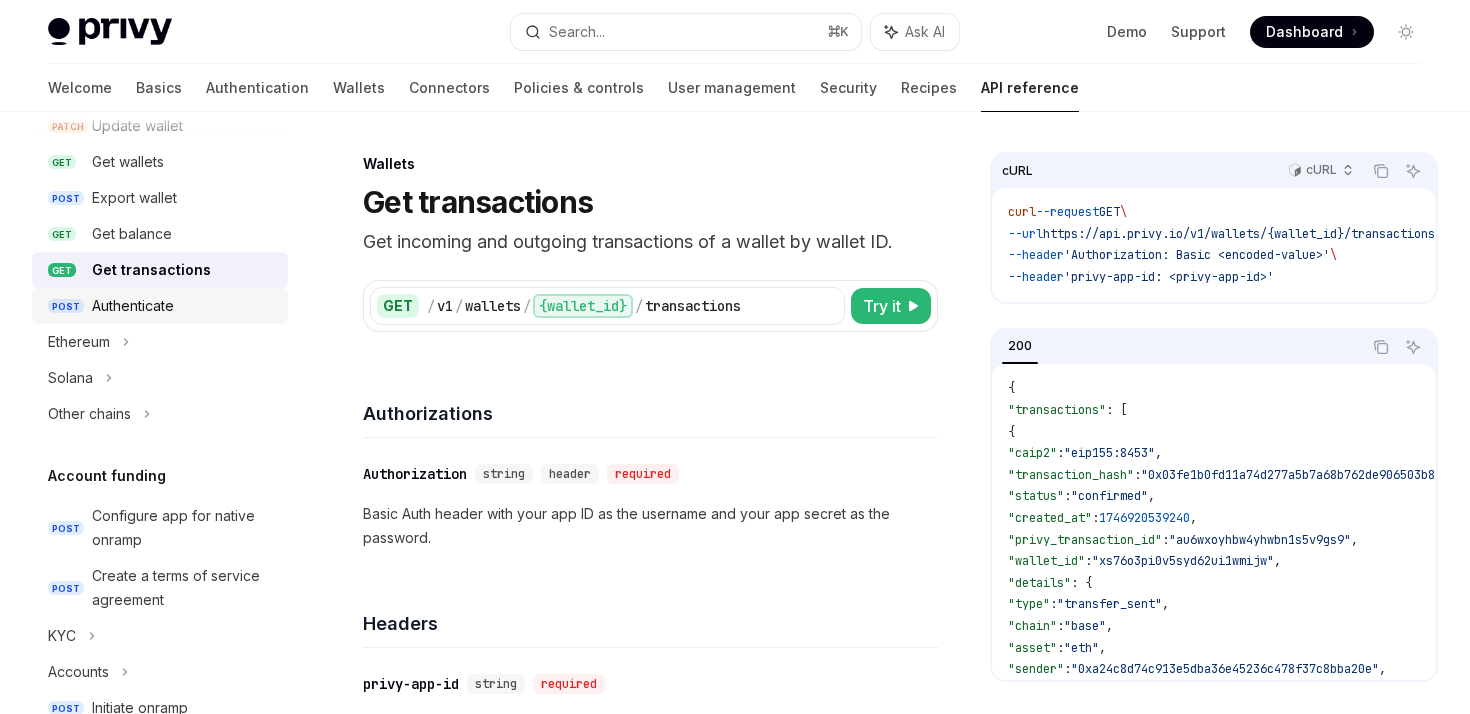 click on "Authenticate" at bounding box center [133, 306] 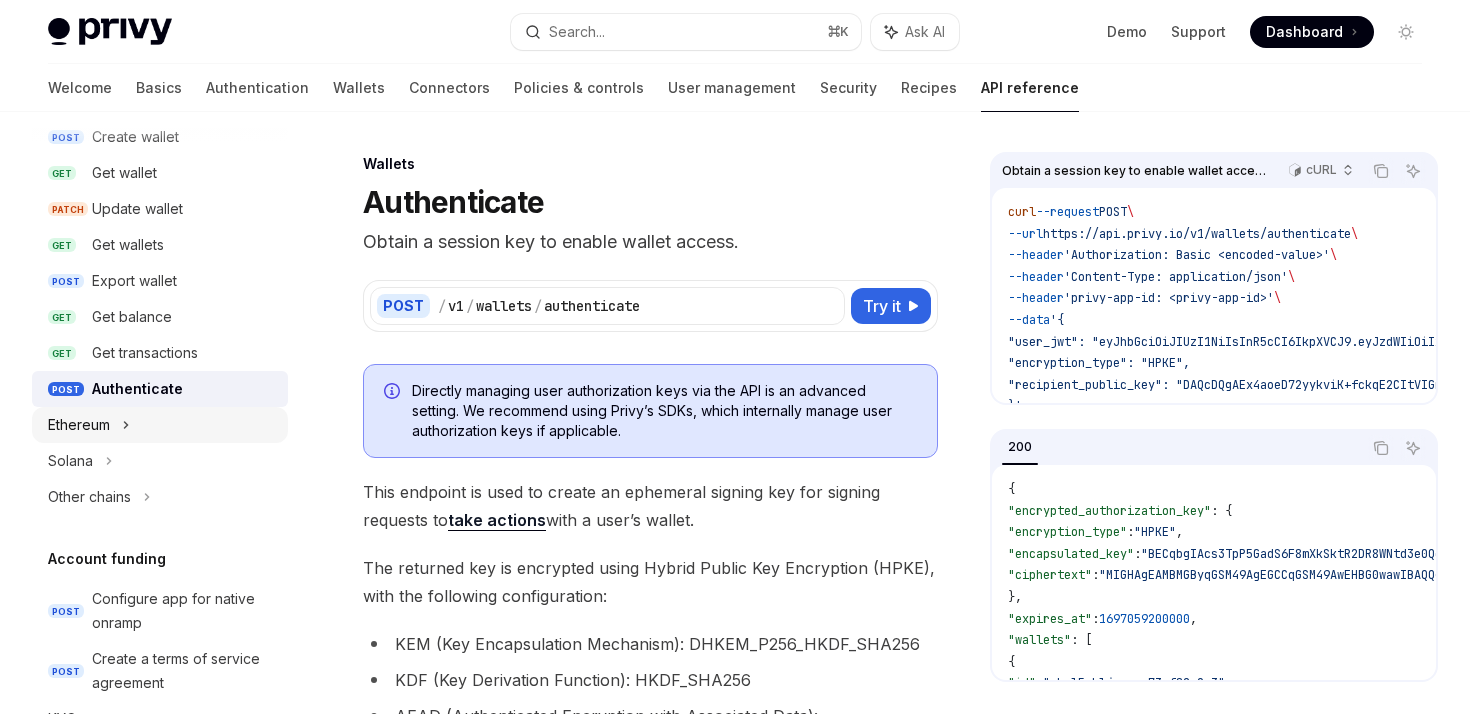 scroll, scrollTop: 329, scrollLeft: 0, axis: vertical 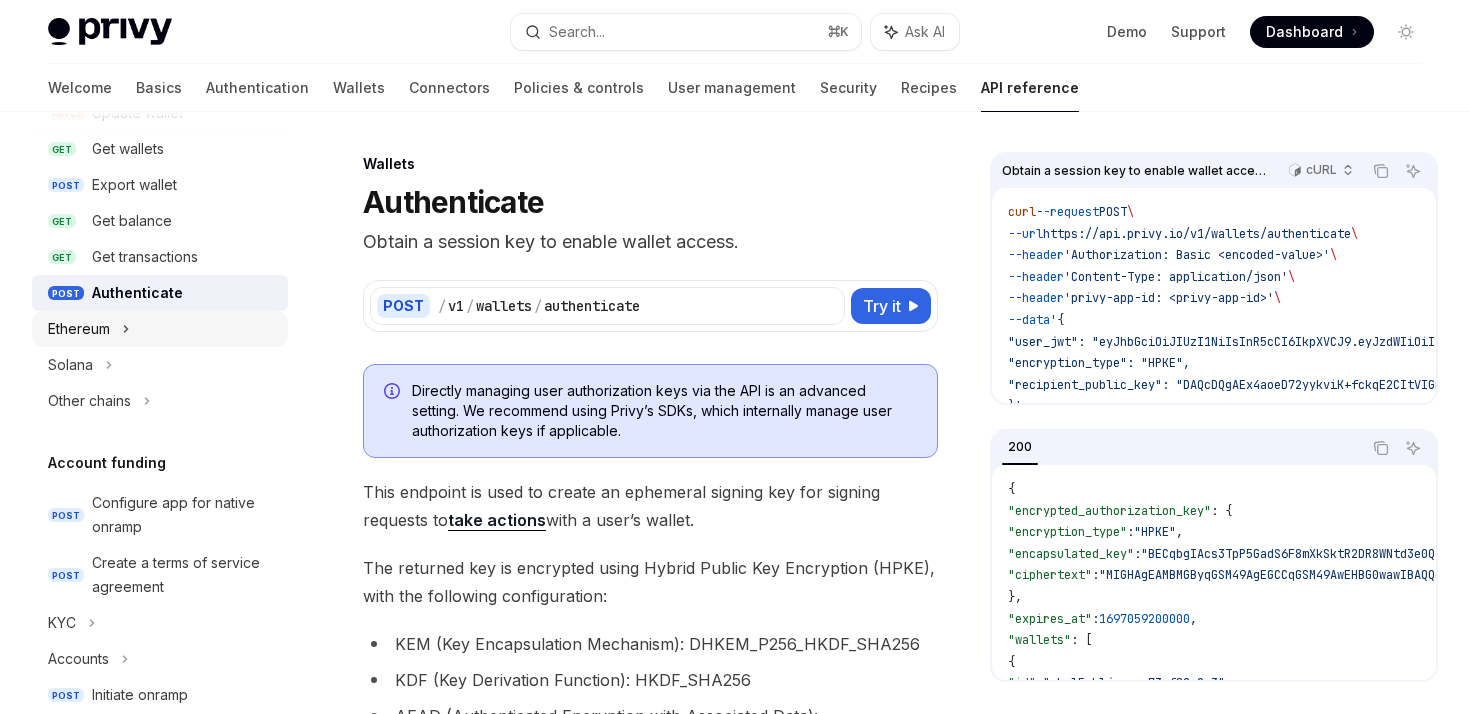 click on "Ethereum" at bounding box center [79, 329] 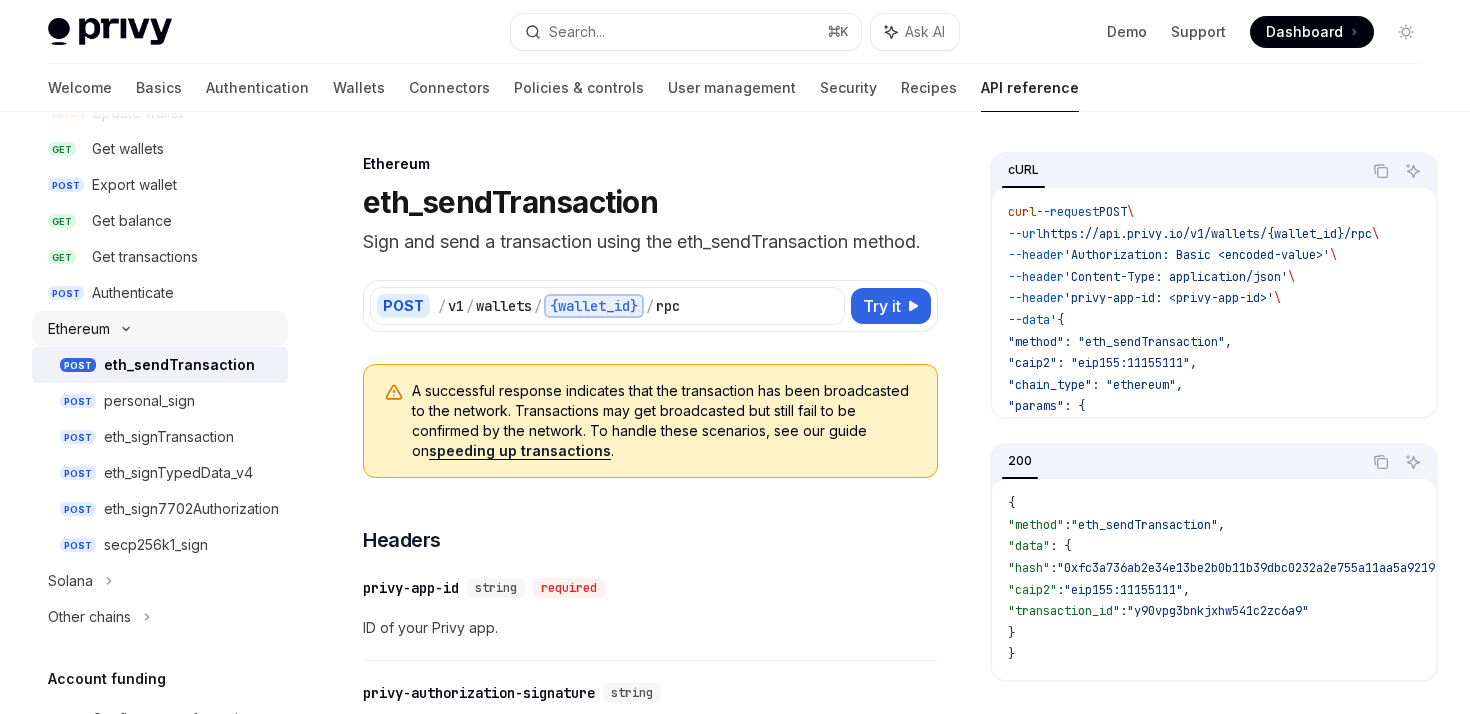 click on "Ethereum" at bounding box center (79, 329) 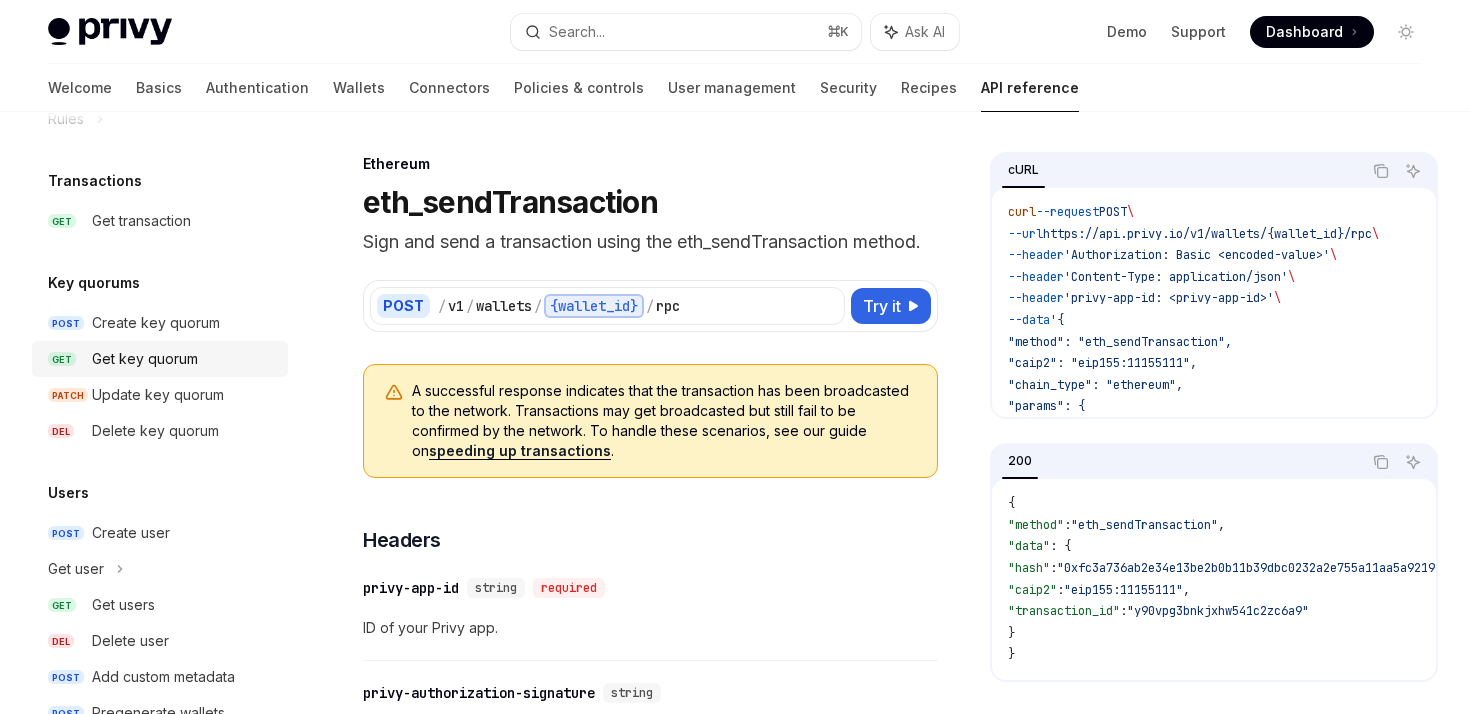 scroll, scrollTop: 1280, scrollLeft: 0, axis: vertical 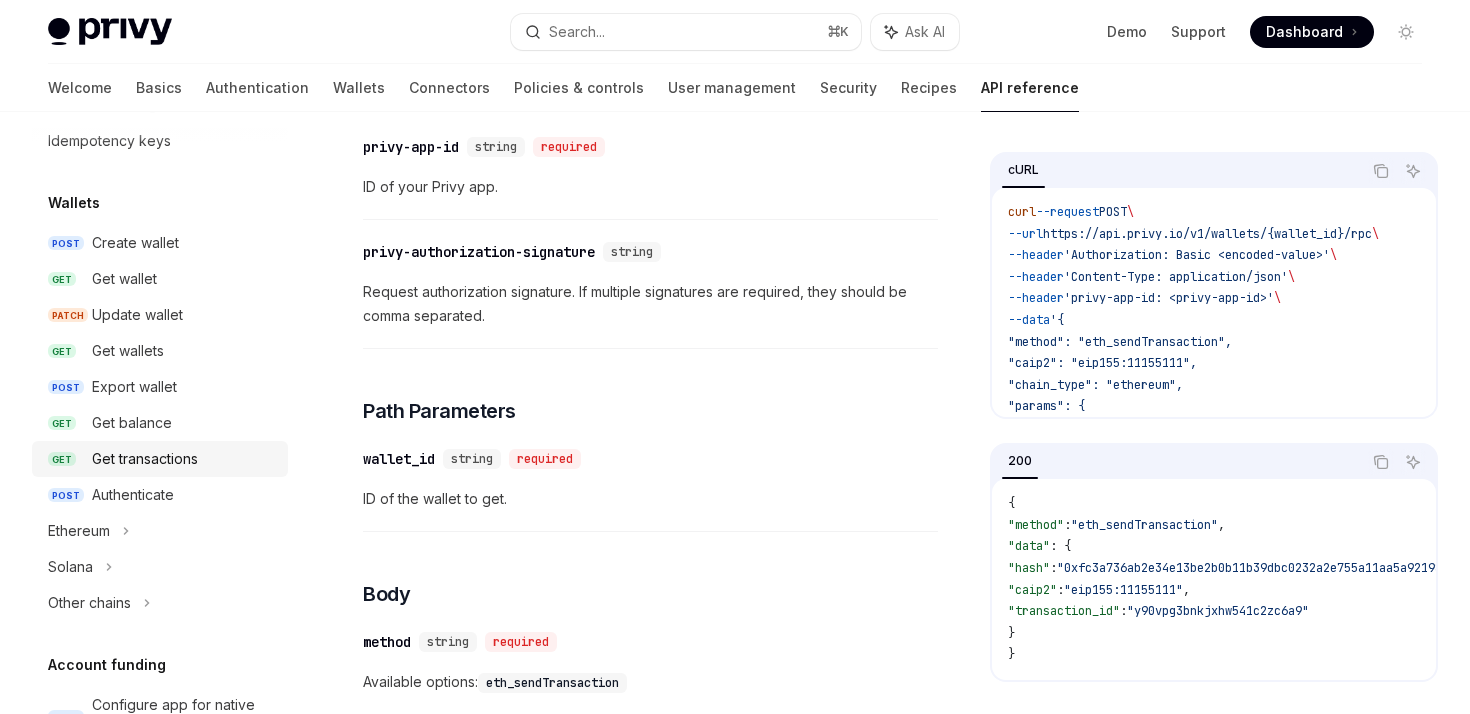 click on "Get transactions" at bounding box center (145, 459) 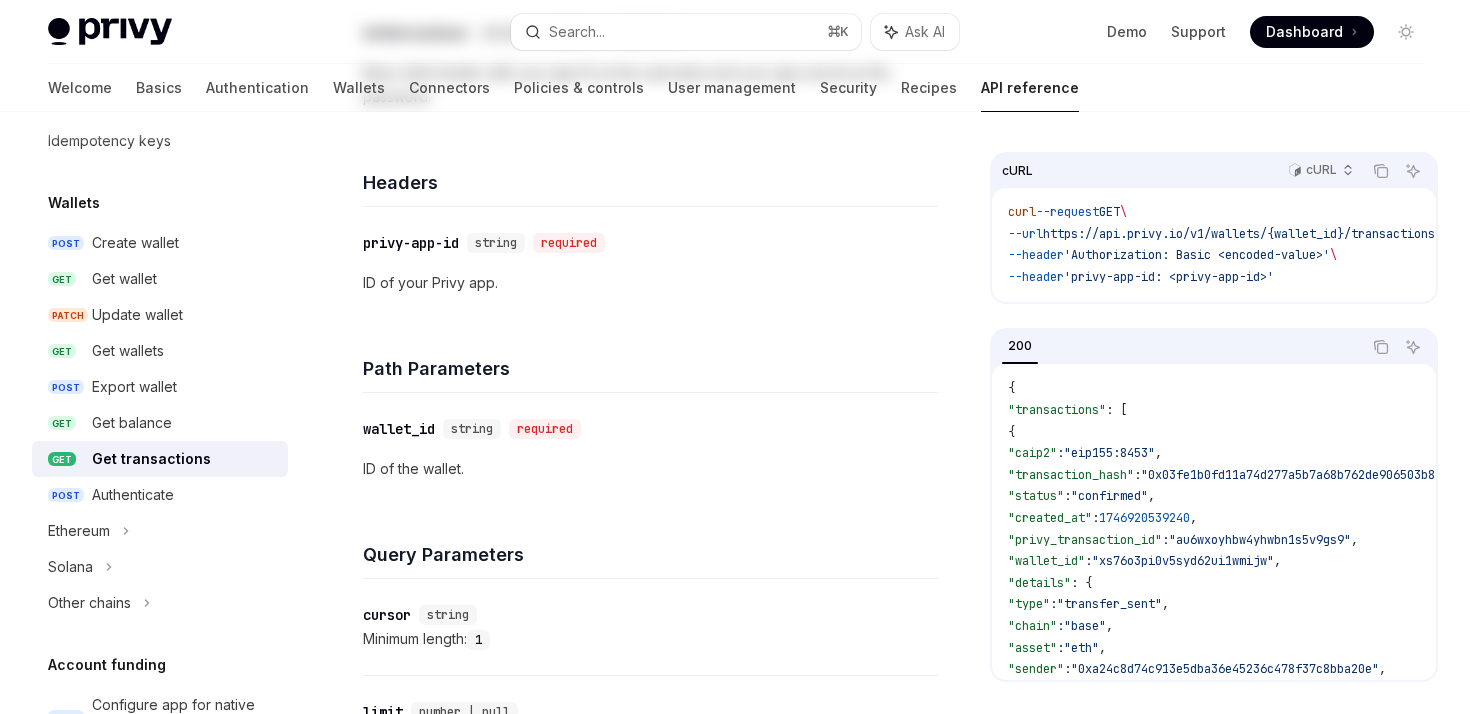 scroll, scrollTop: 0, scrollLeft: 0, axis: both 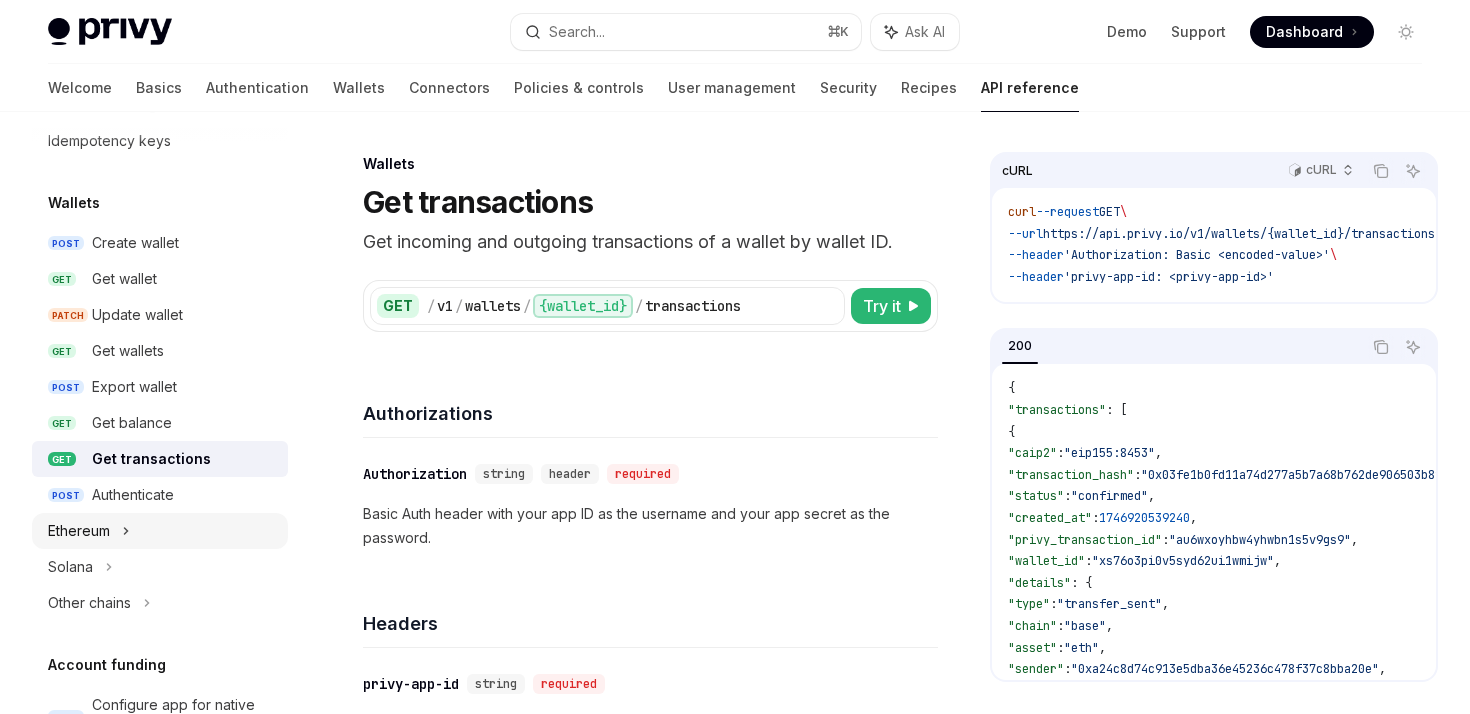 click on "Ethereum" at bounding box center [160, 531] 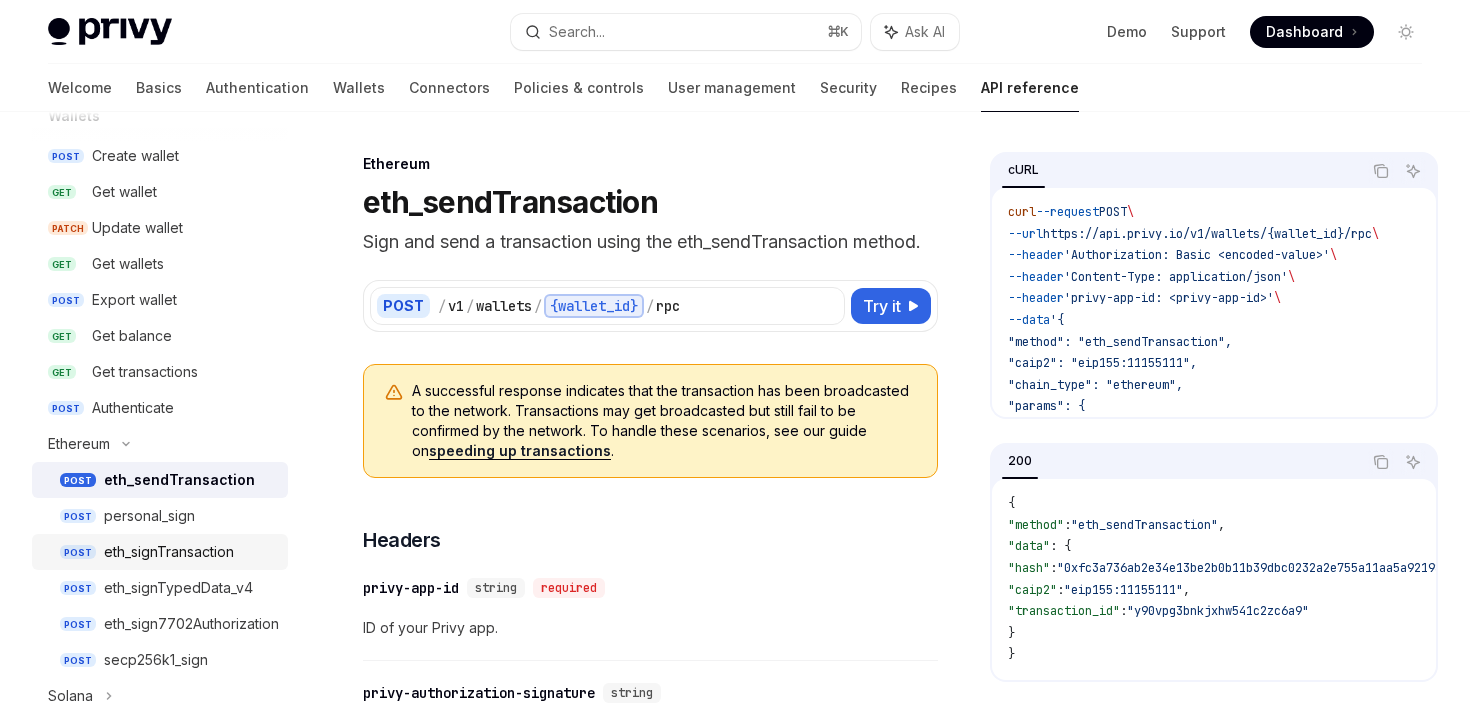 scroll, scrollTop: 239, scrollLeft: 0, axis: vertical 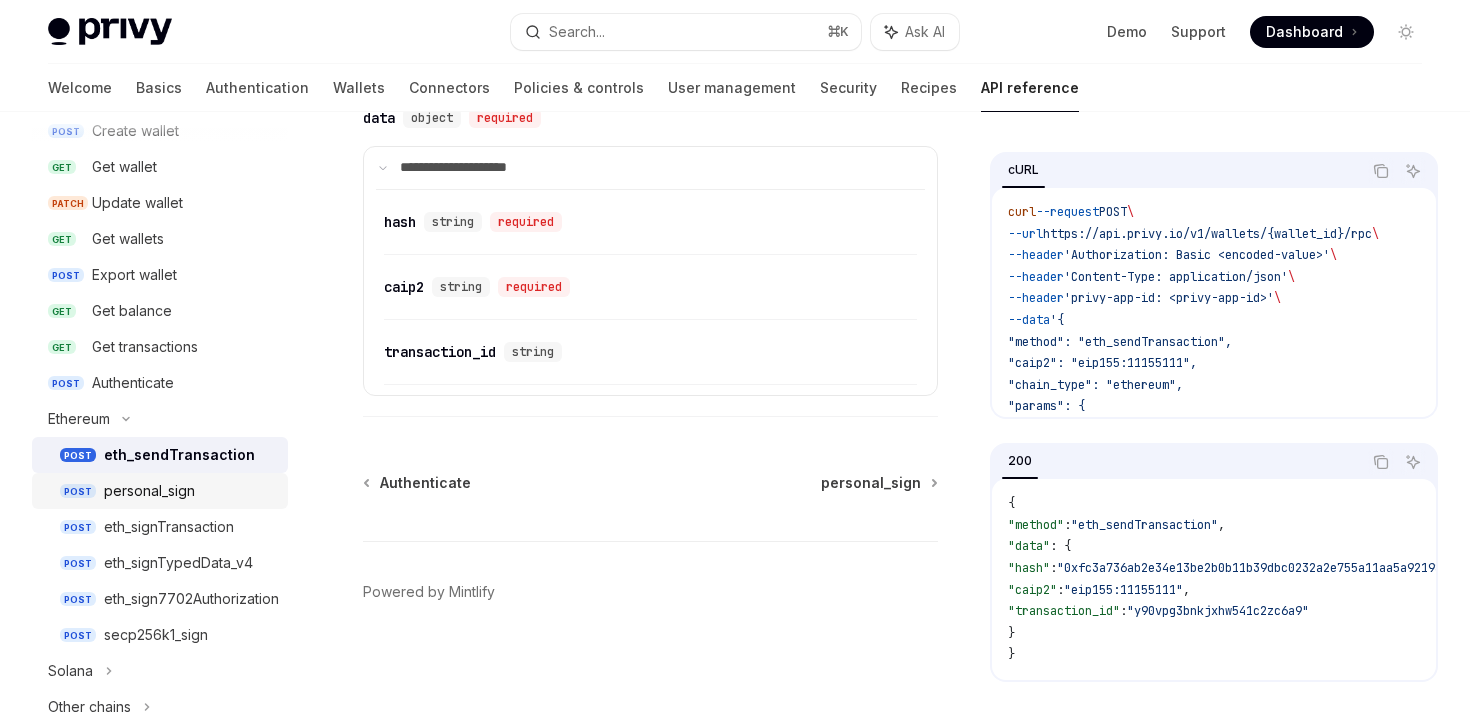 click on "personal_sign" at bounding box center [190, 491] 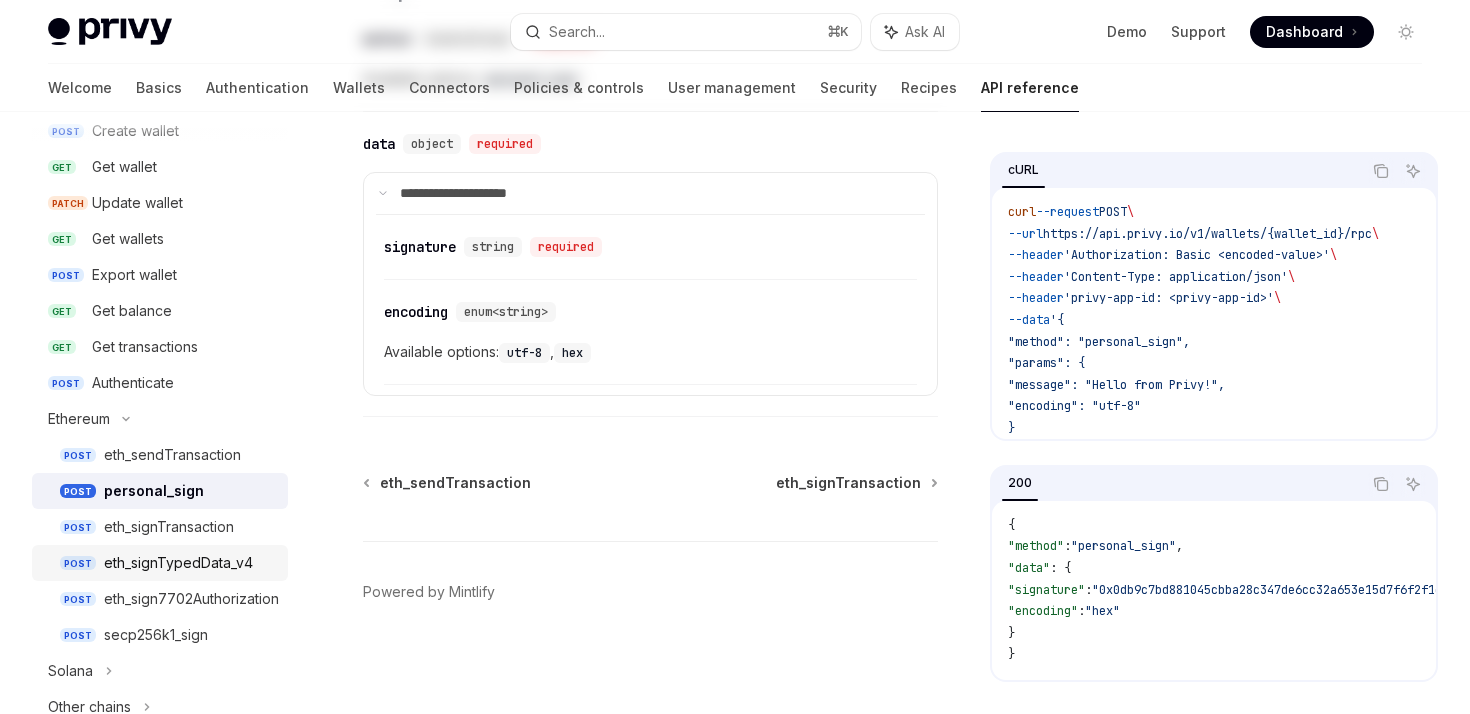 scroll, scrollTop: 0, scrollLeft: 0, axis: both 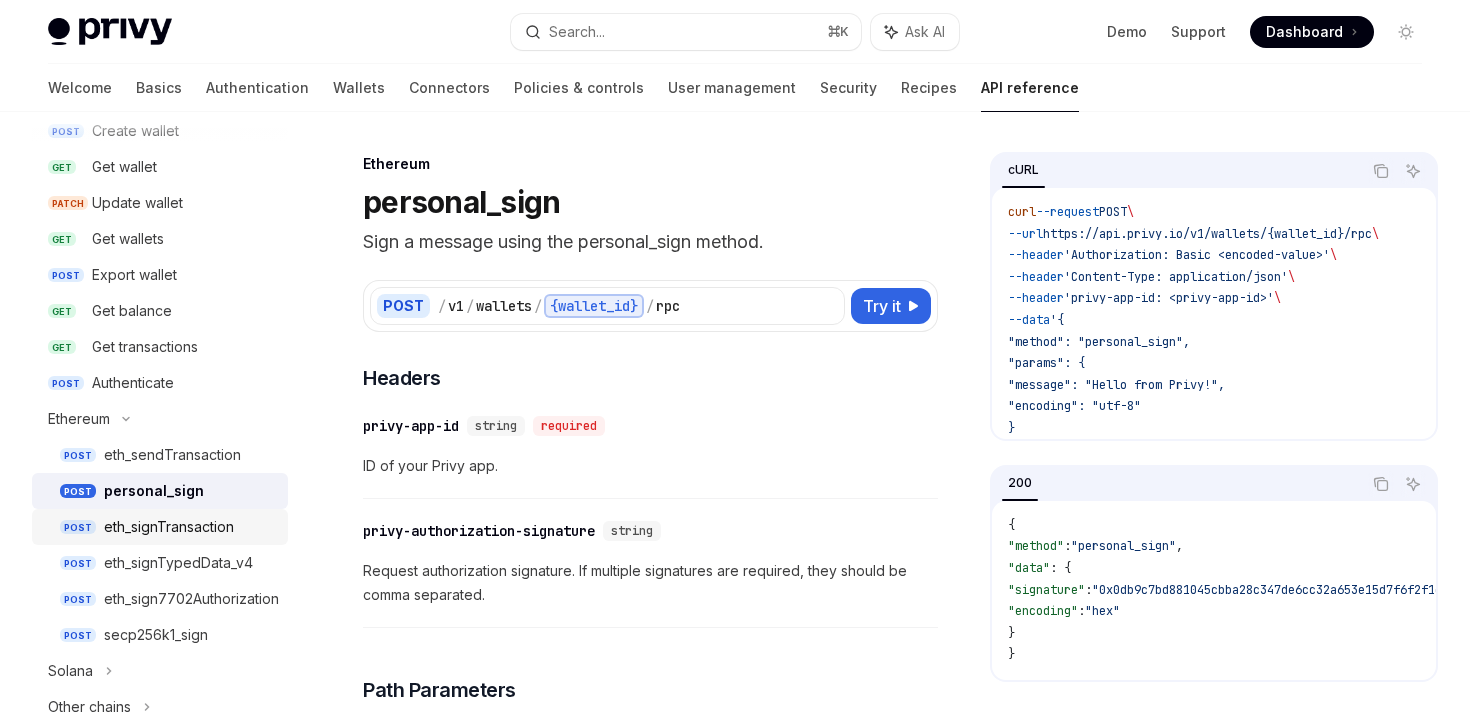 click on "eth_signTransaction" at bounding box center [169, 527] 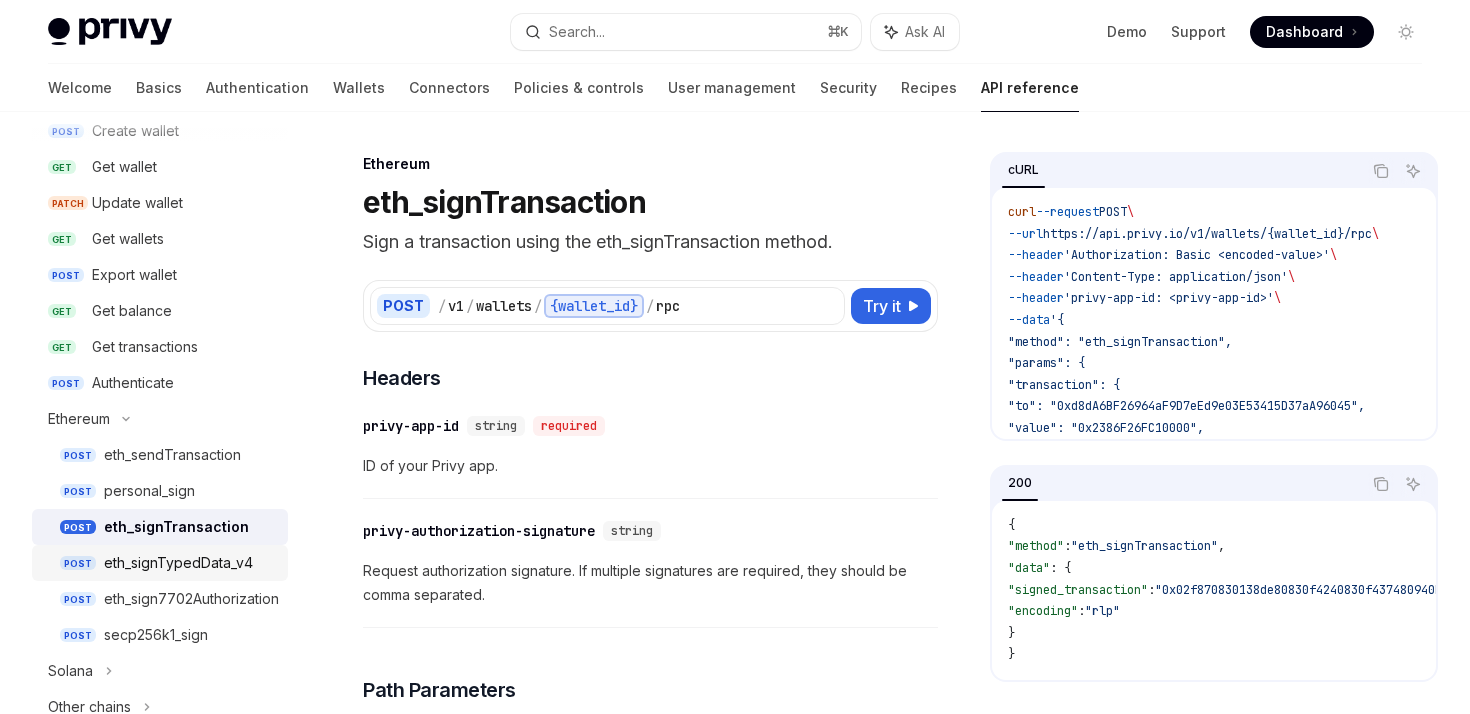 click on "eth_signTypedData_v4" at bounding box center (178, 563) 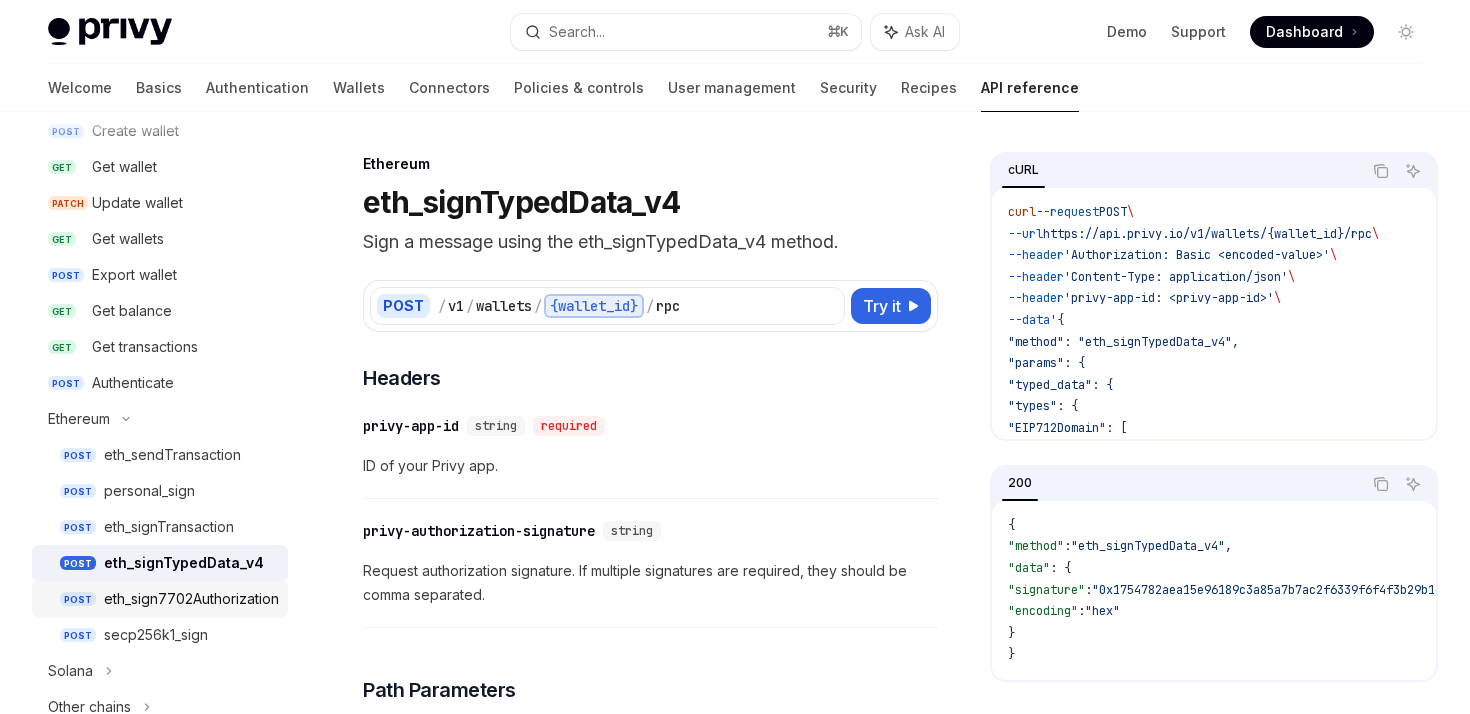 click on "eth_sign7702Authorization" at bounding box center (191, 599) 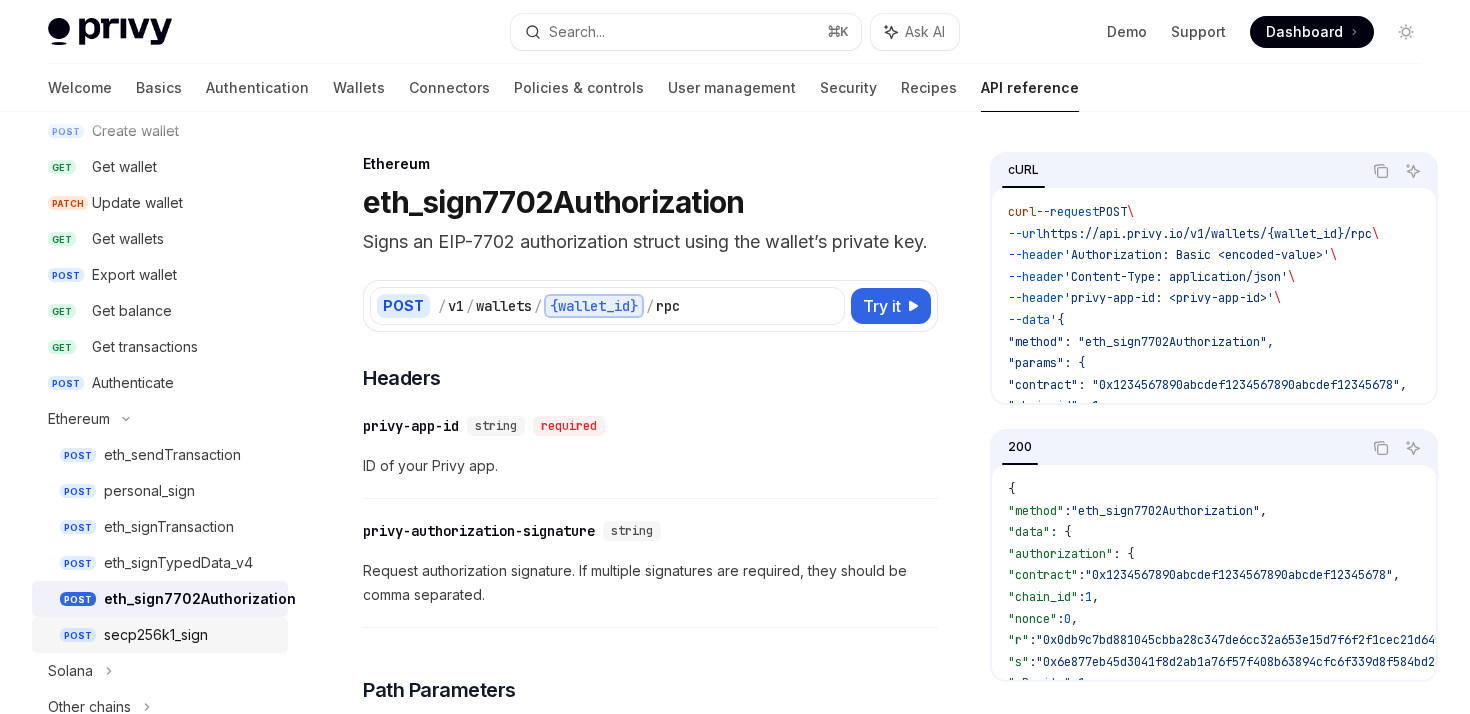 click on "secp256k1_sign" at bounding box center [156, 635] 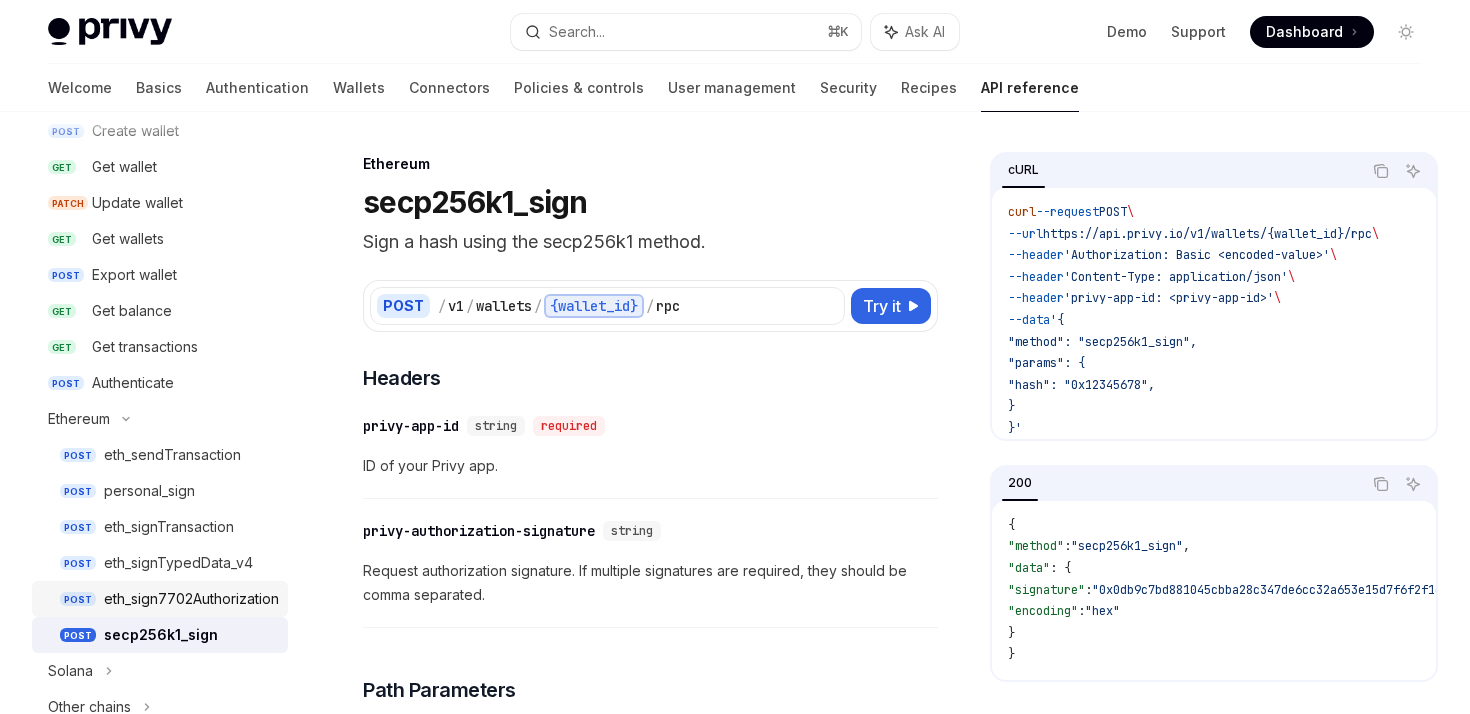 click on "eth_sign7702Authorization" at bounding box center [191, 599] 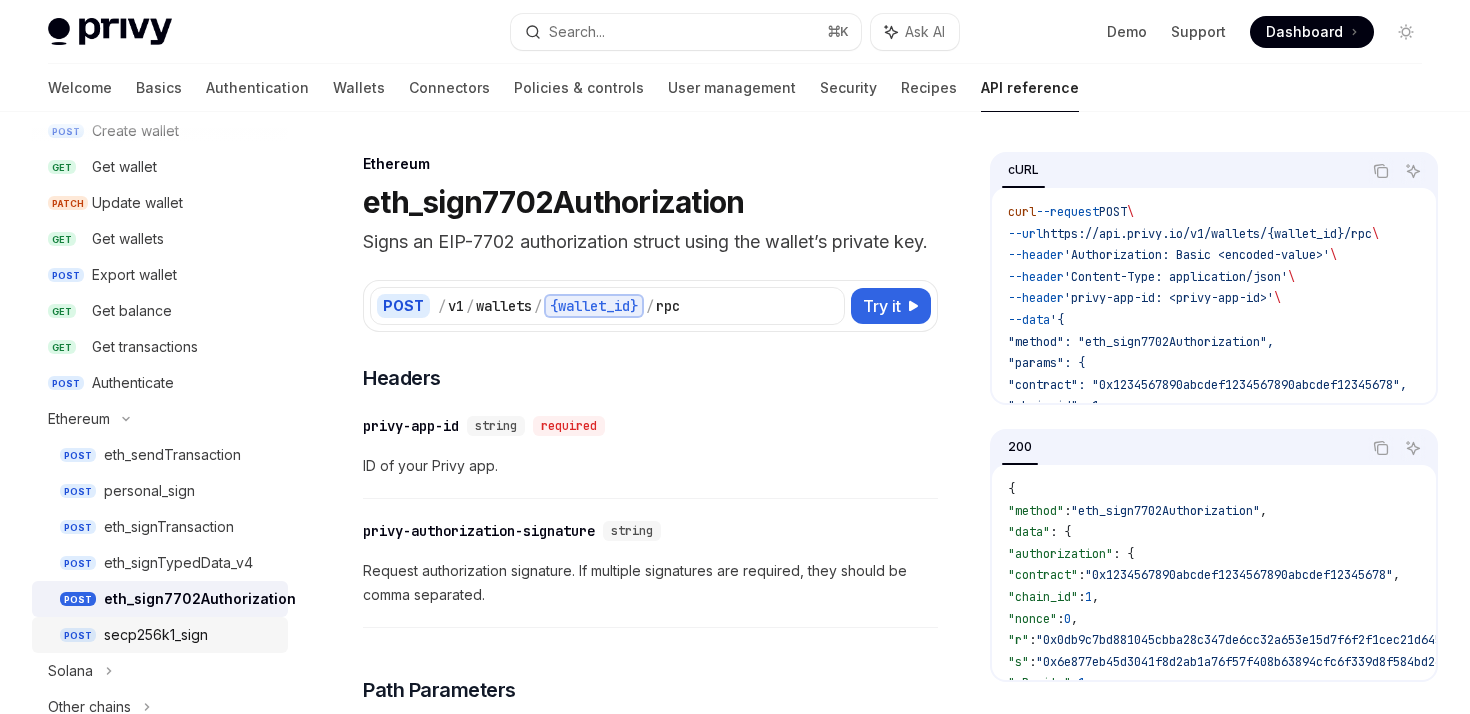 click on "secp256k1_sign" at bounding box center [156, 635] 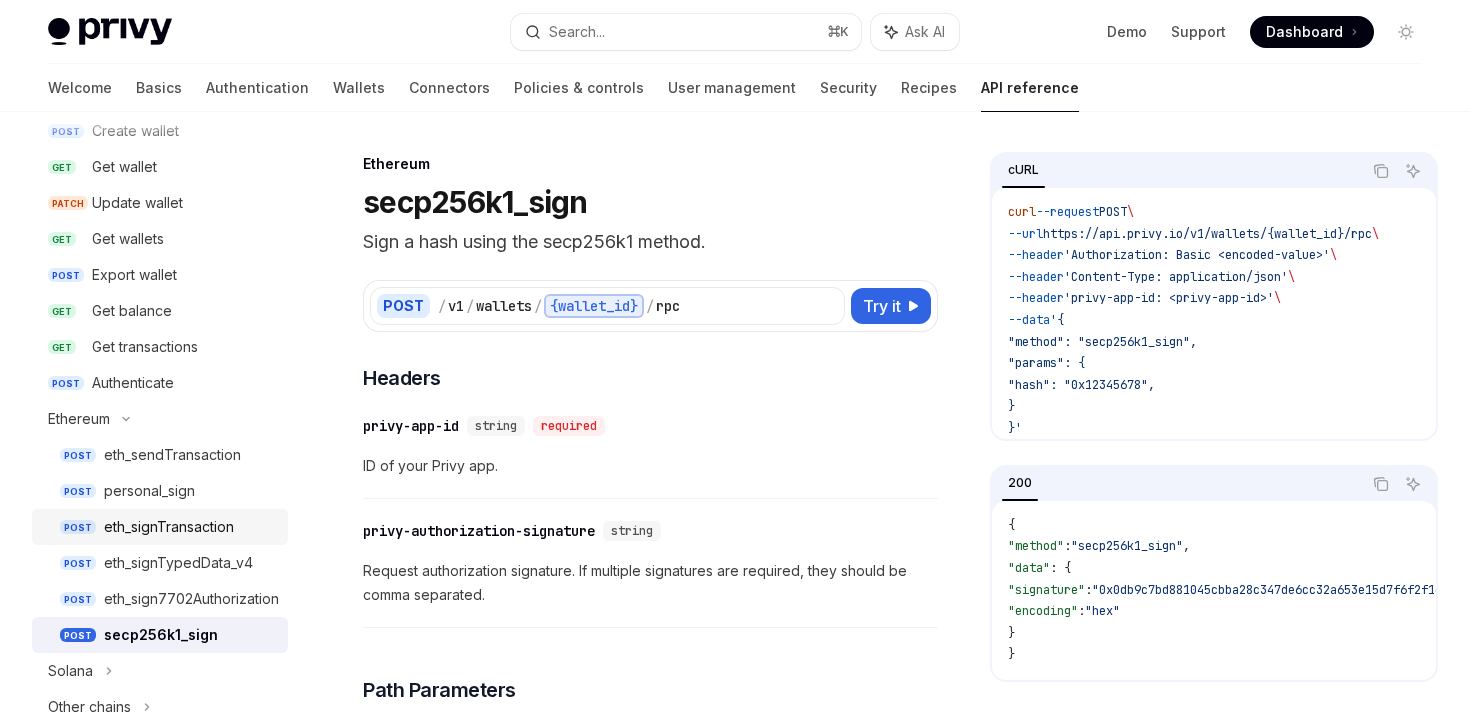 click on "POST eth_signTransaction" at bounding box center [160, 527] 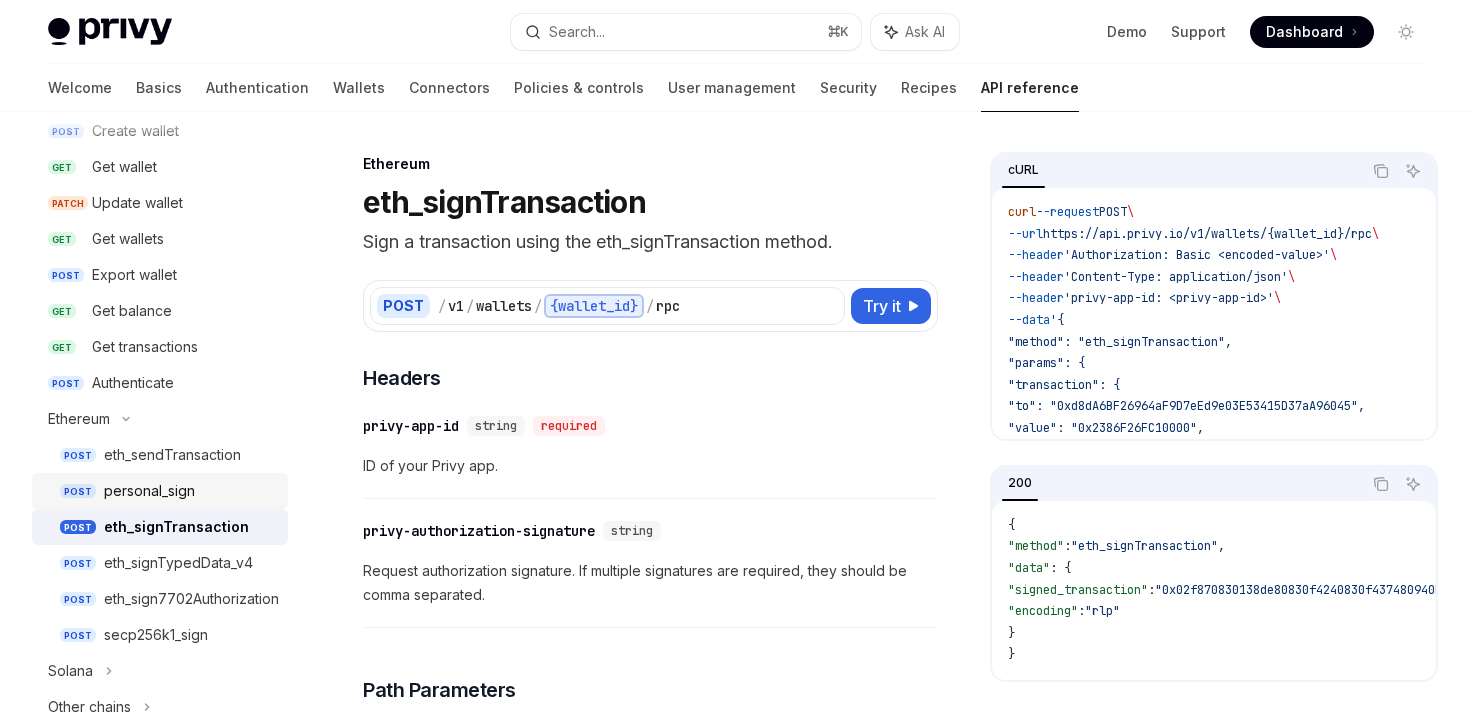 click on "POST personal_sign" at bounding box center [160, 491] 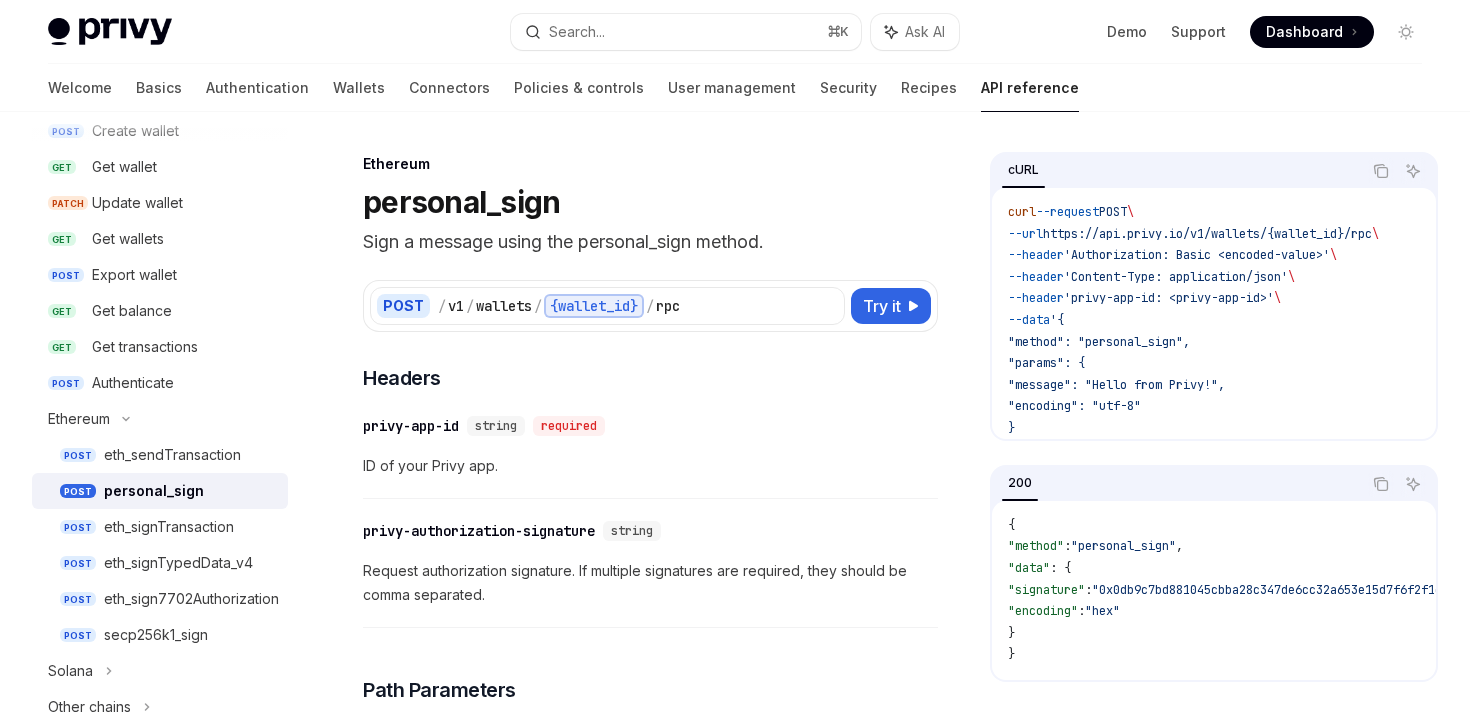 click on "personal_sign" at bounding box center (154, 491) 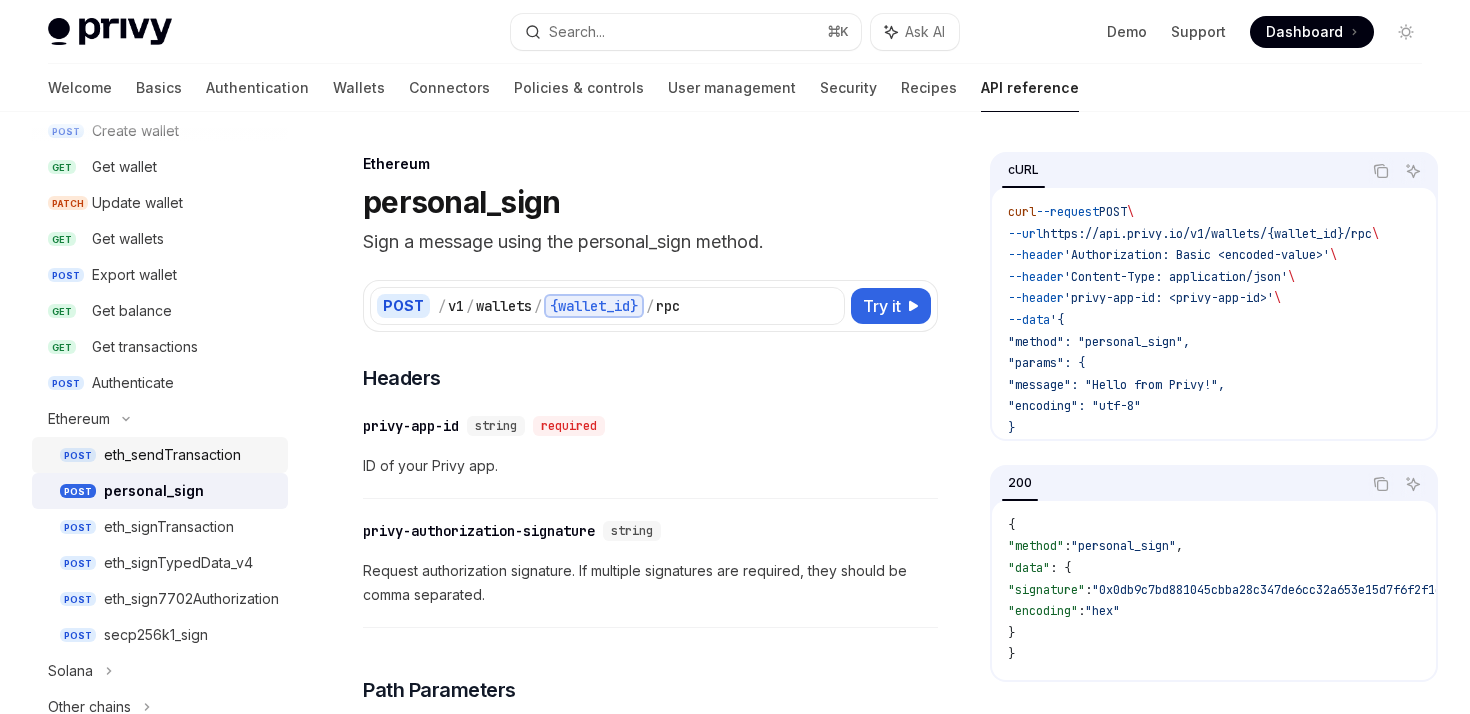 click on "POST eth_sendTransaction" at bounding box center [160, 455] 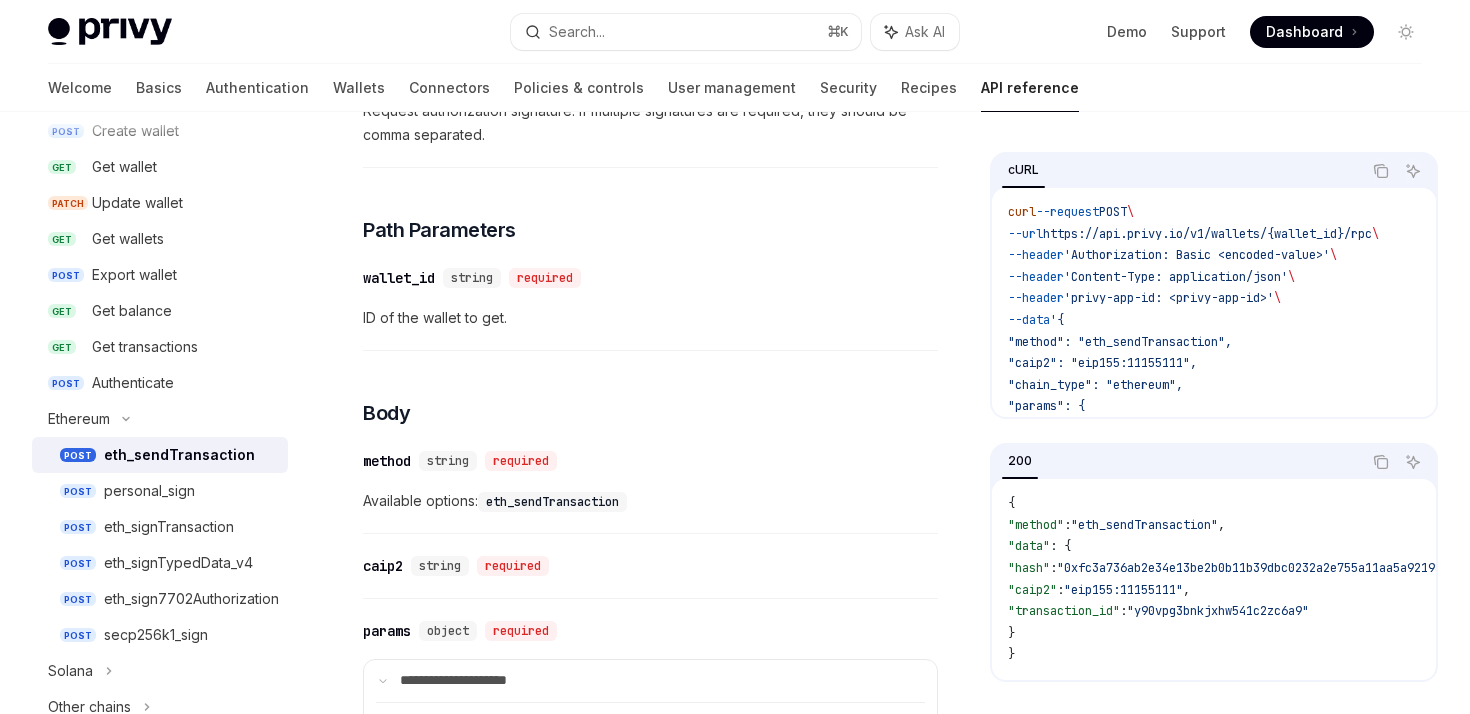 scroll, scrollTop: 0, scrollLeft: 0, axis: both 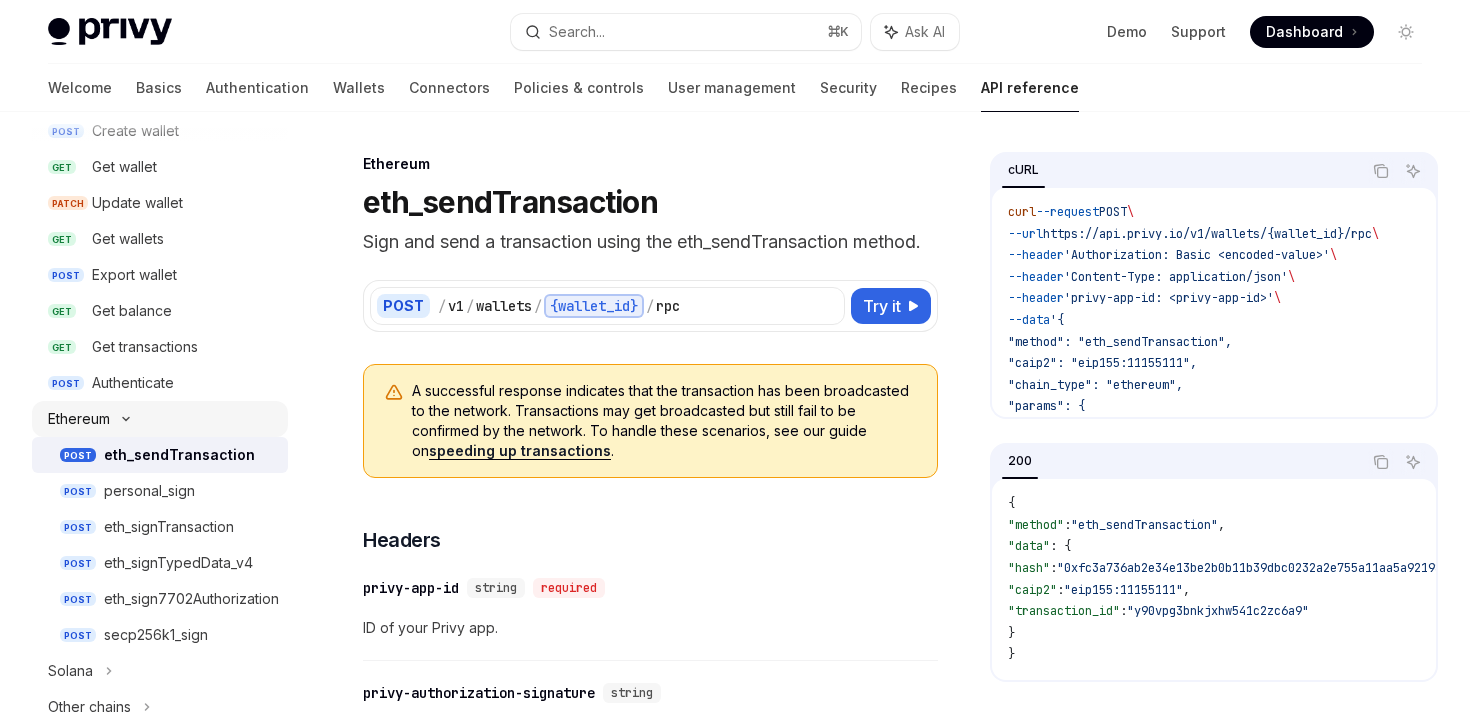 click on "Ethereum" at bounding box center [79, 419] 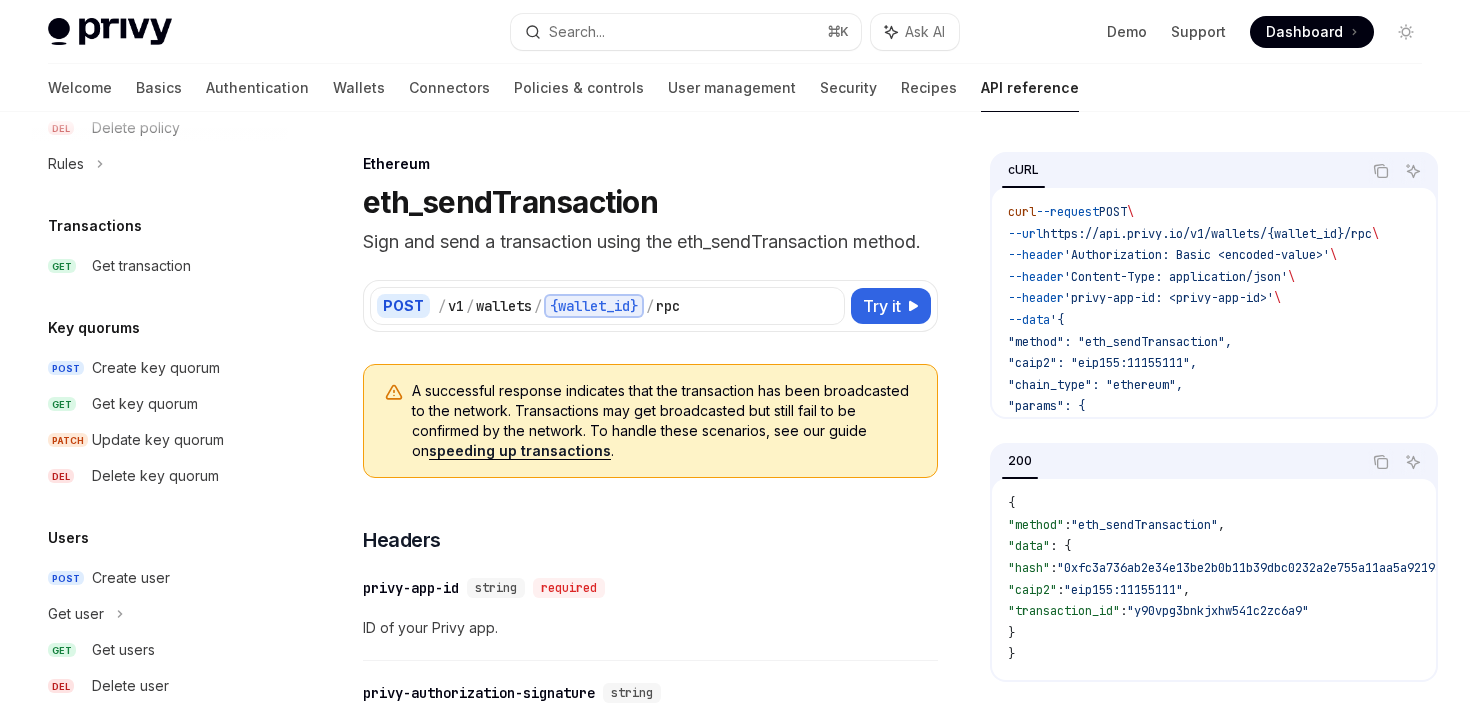 scroll, scrollTop: 1280, scrollLeft: 0, axis: vertical 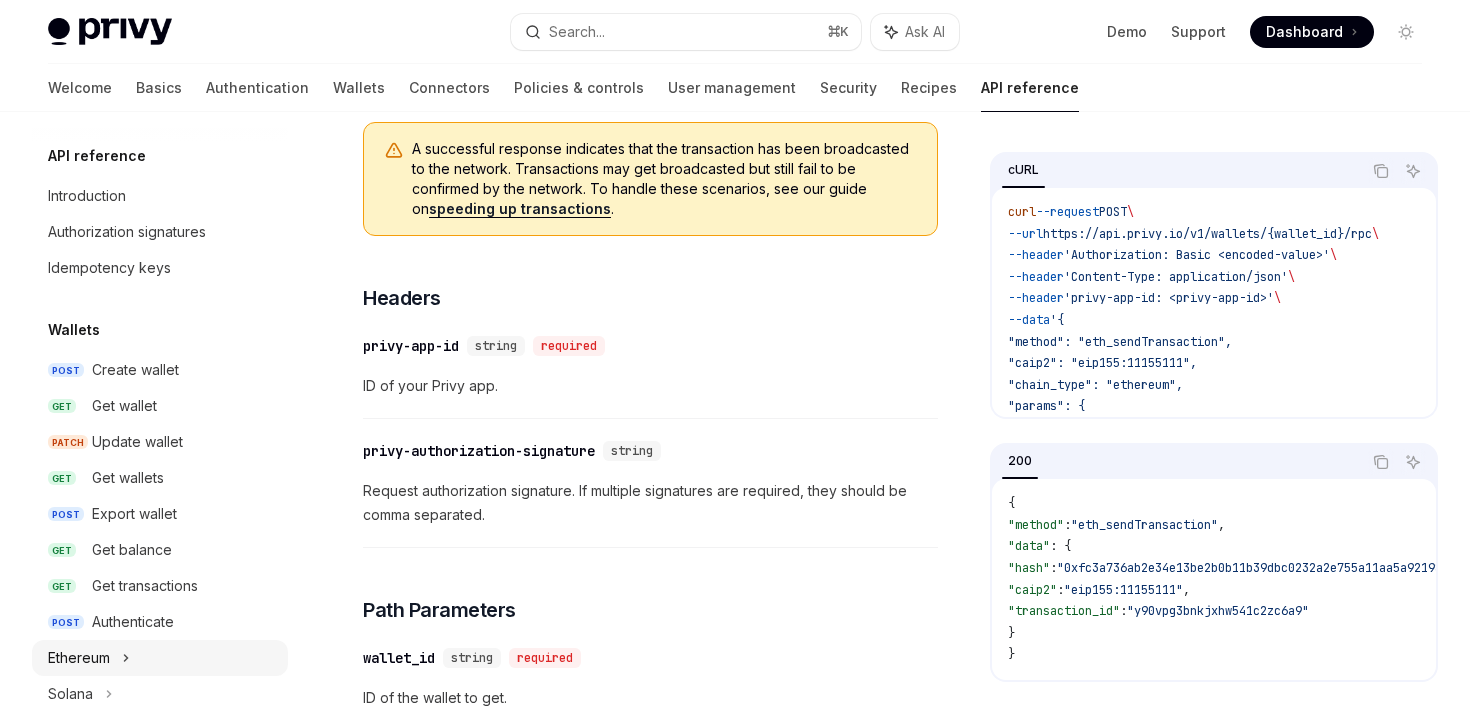 click on "Ethereum" at bounding box center [79, 658] 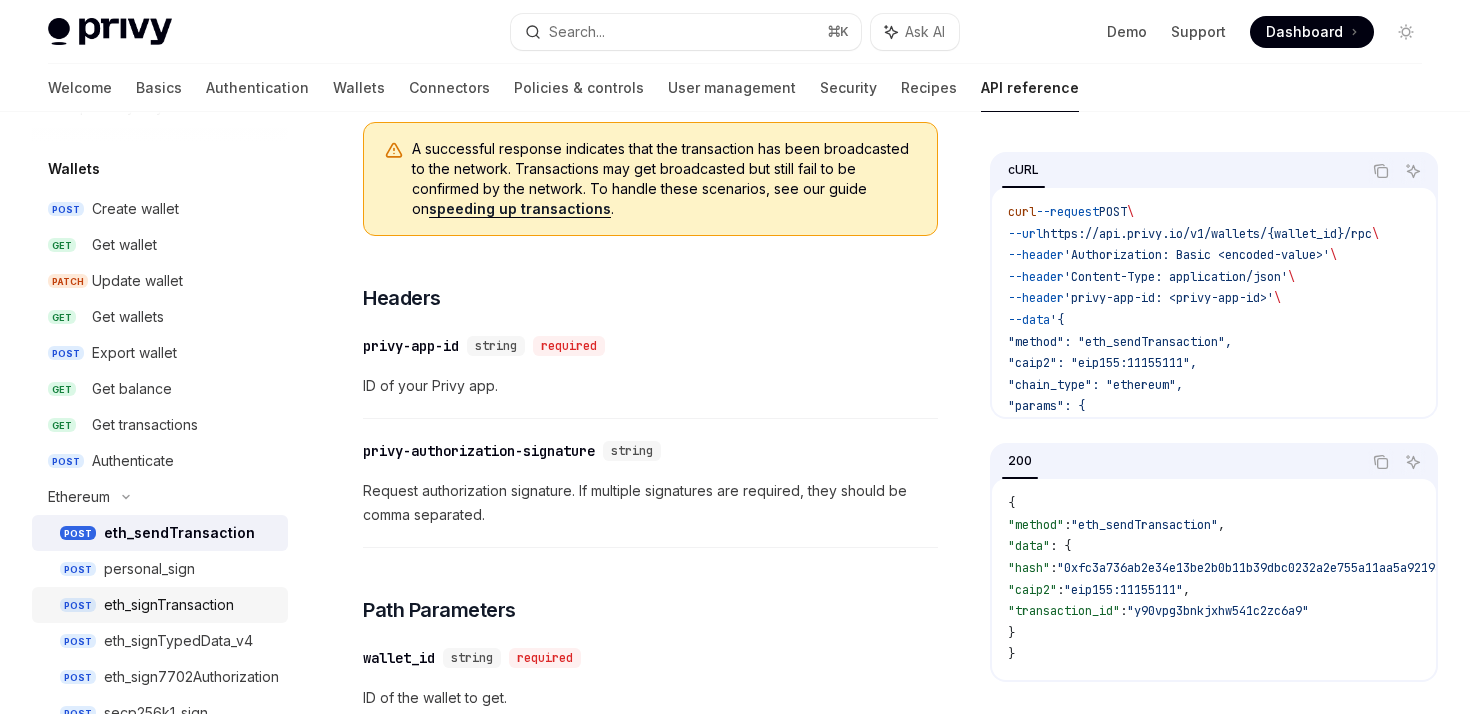 scroll, scrollTop: 212, scrollLeft: 0, axis: vertical 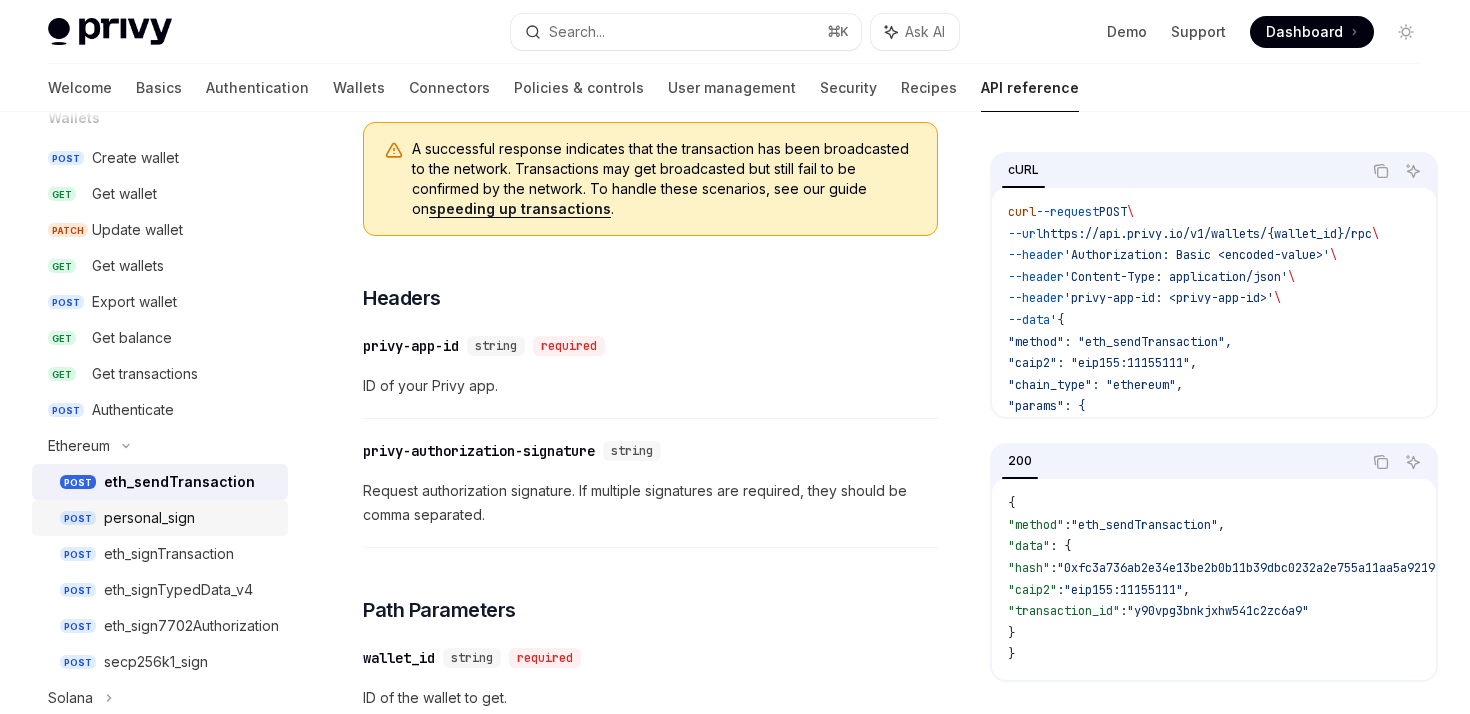 click on "personal_sign" at bounding box center (149, 518) 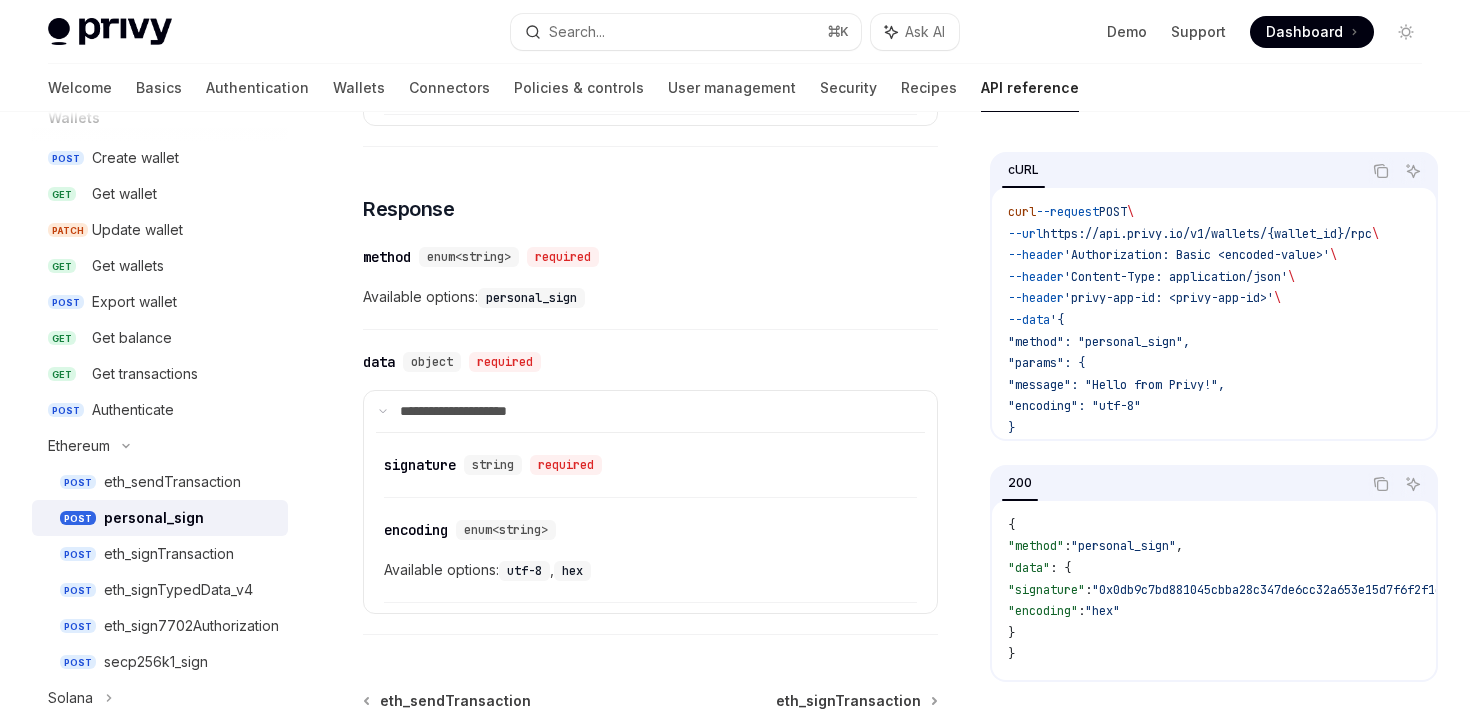 scroll, scrollTop: 1158, scrollLeft: 0, axis: vertical 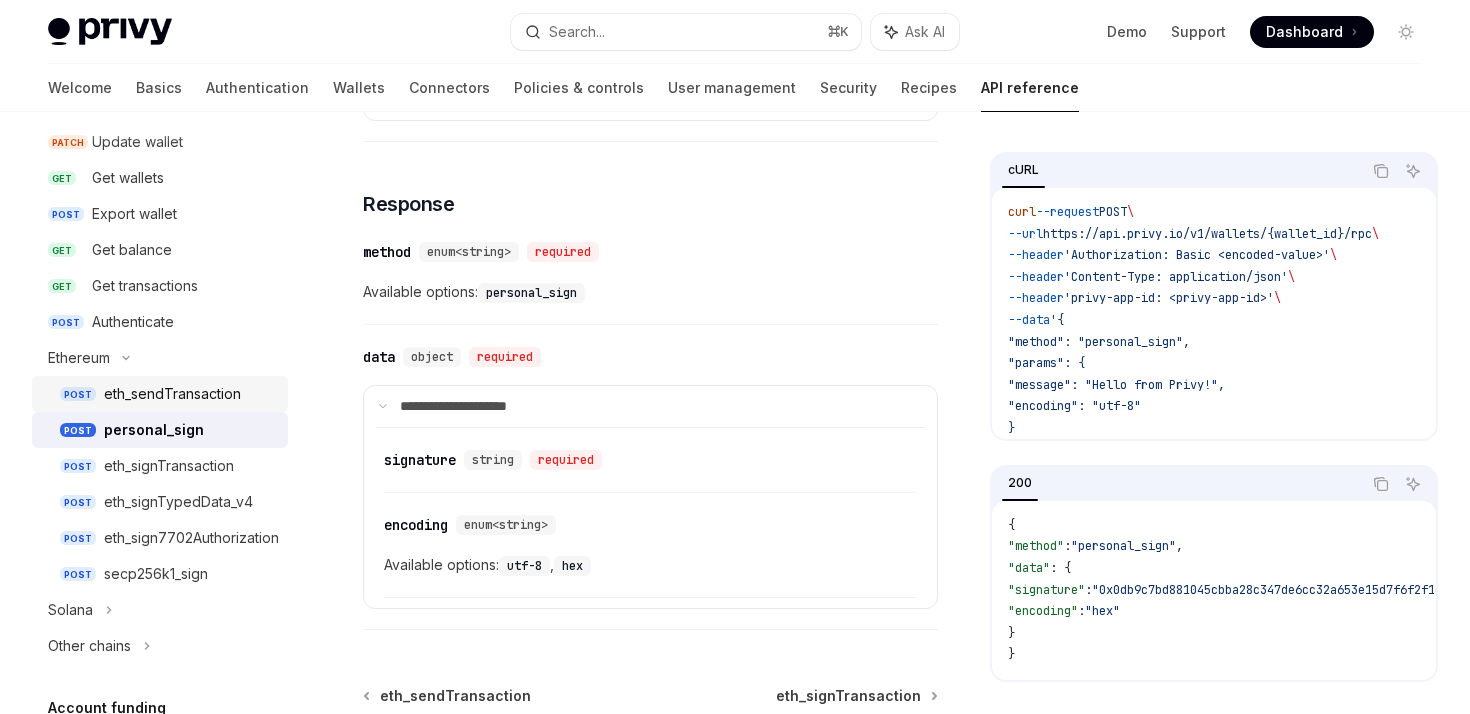 click on "eth_sendTransaction" at bounding box center [172, 394] 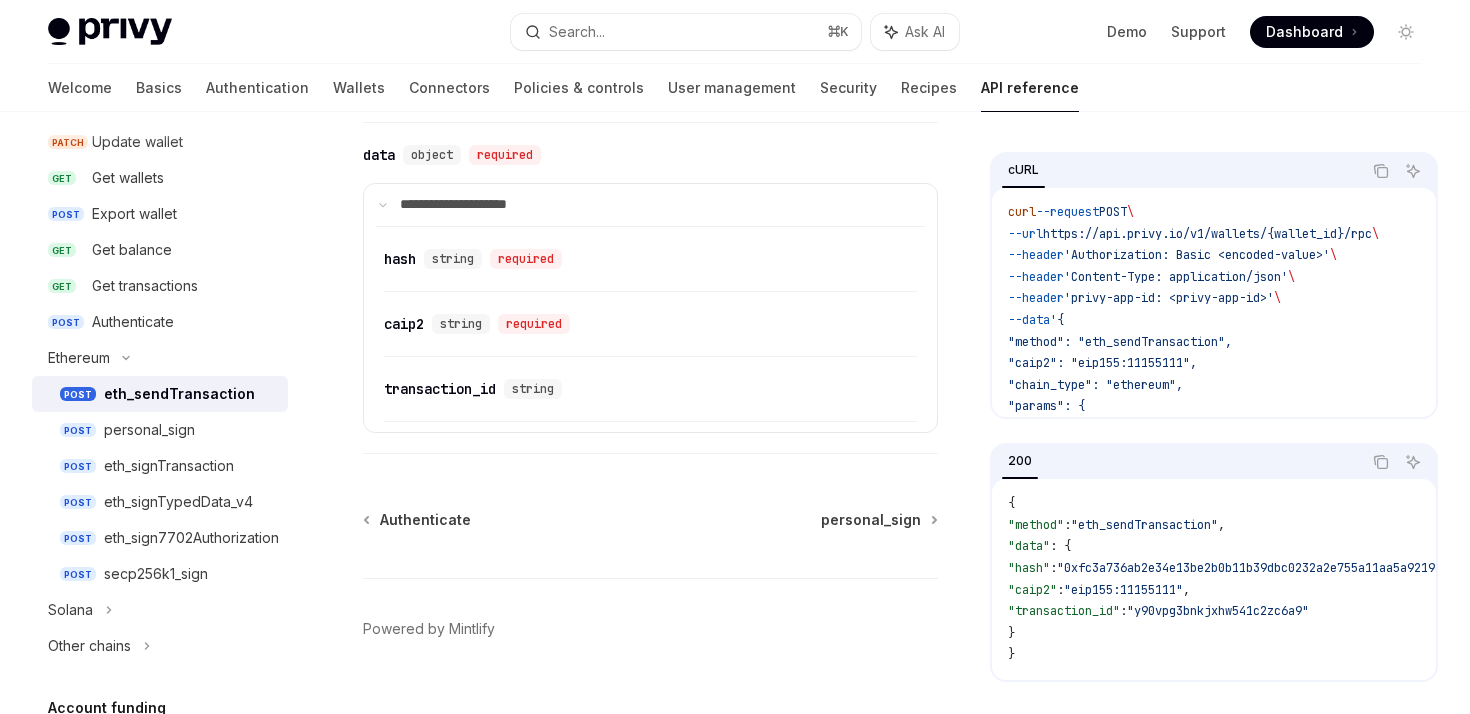 scroll, scrollTop: 2451, scrollLeft: 0, axis: vertical 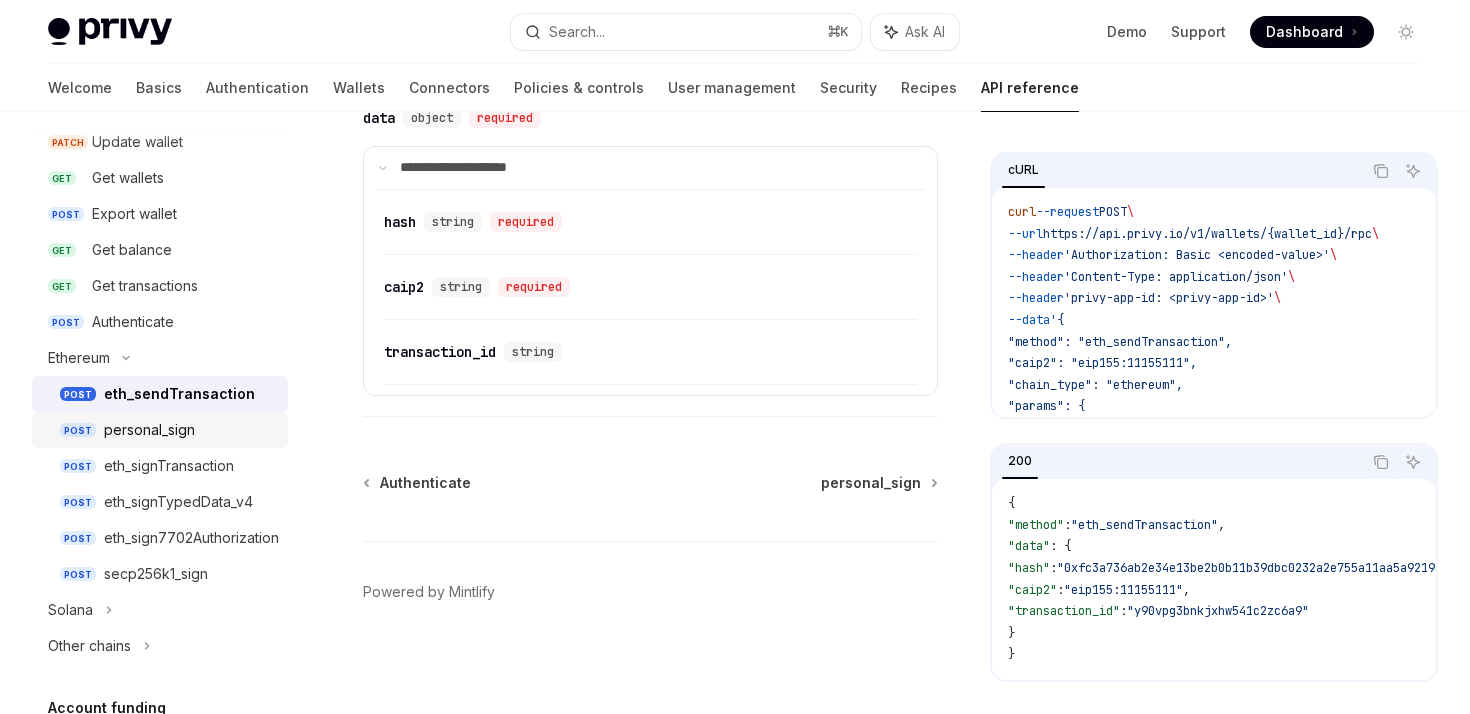 click on "POST personal_sign" at bounding box center (160, 430) 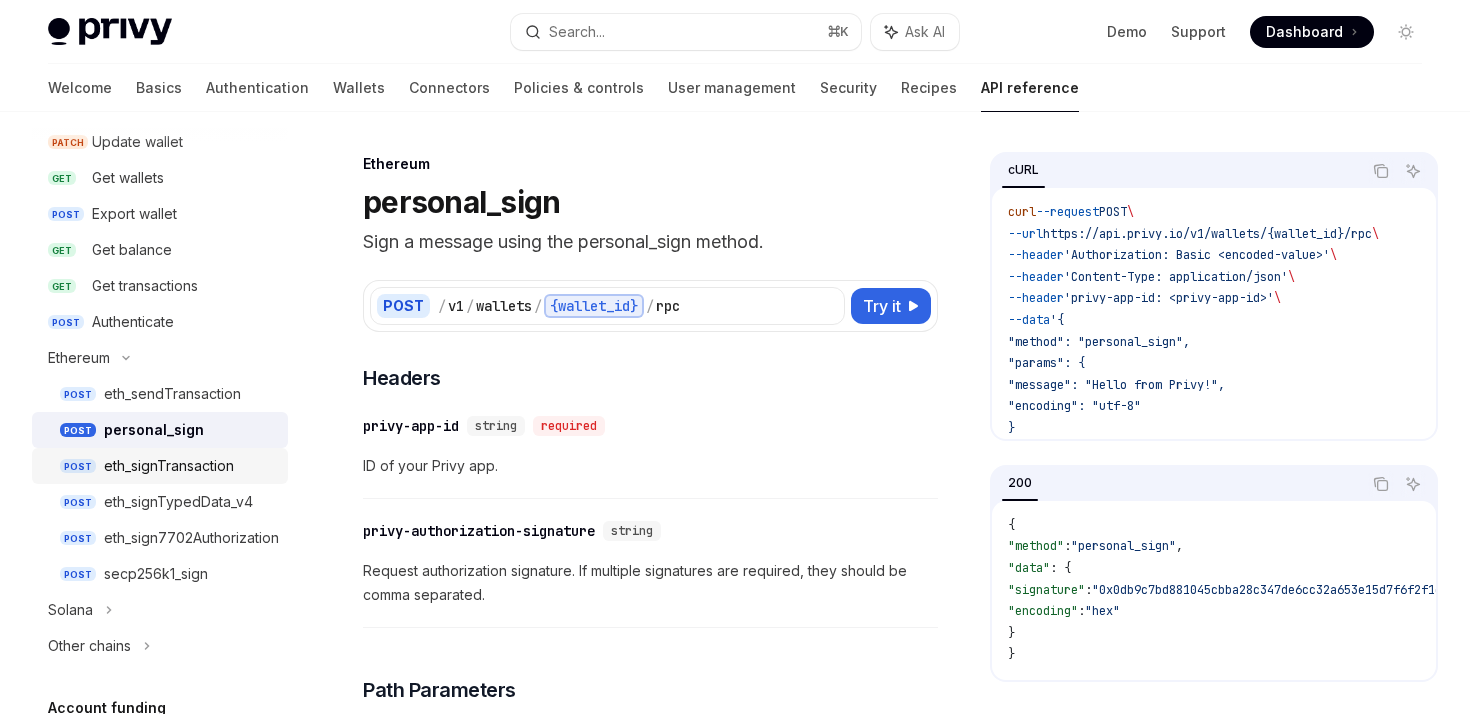 click on "eth_signTransaction" at bounding box center (169, 466) 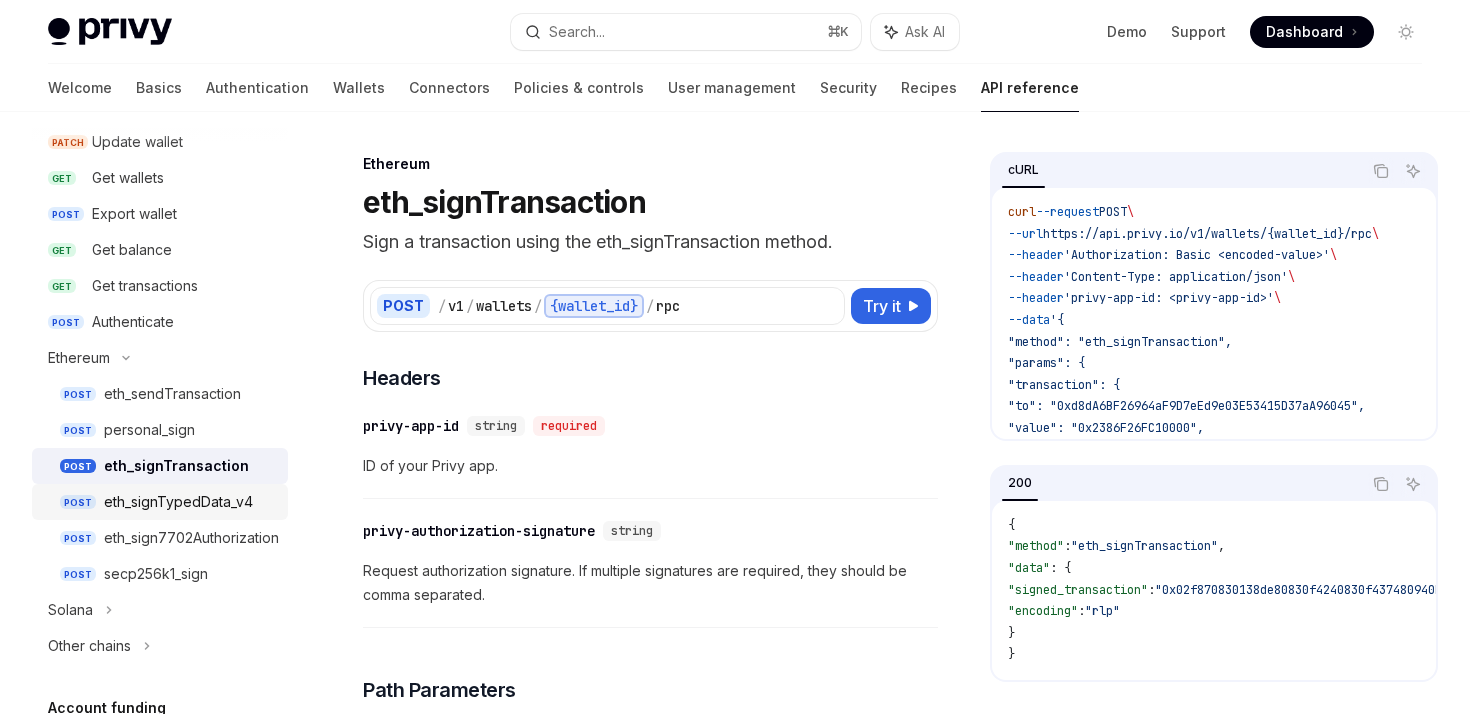 click on "eth_signTypedData_v4" at bounding box center [178, 502] 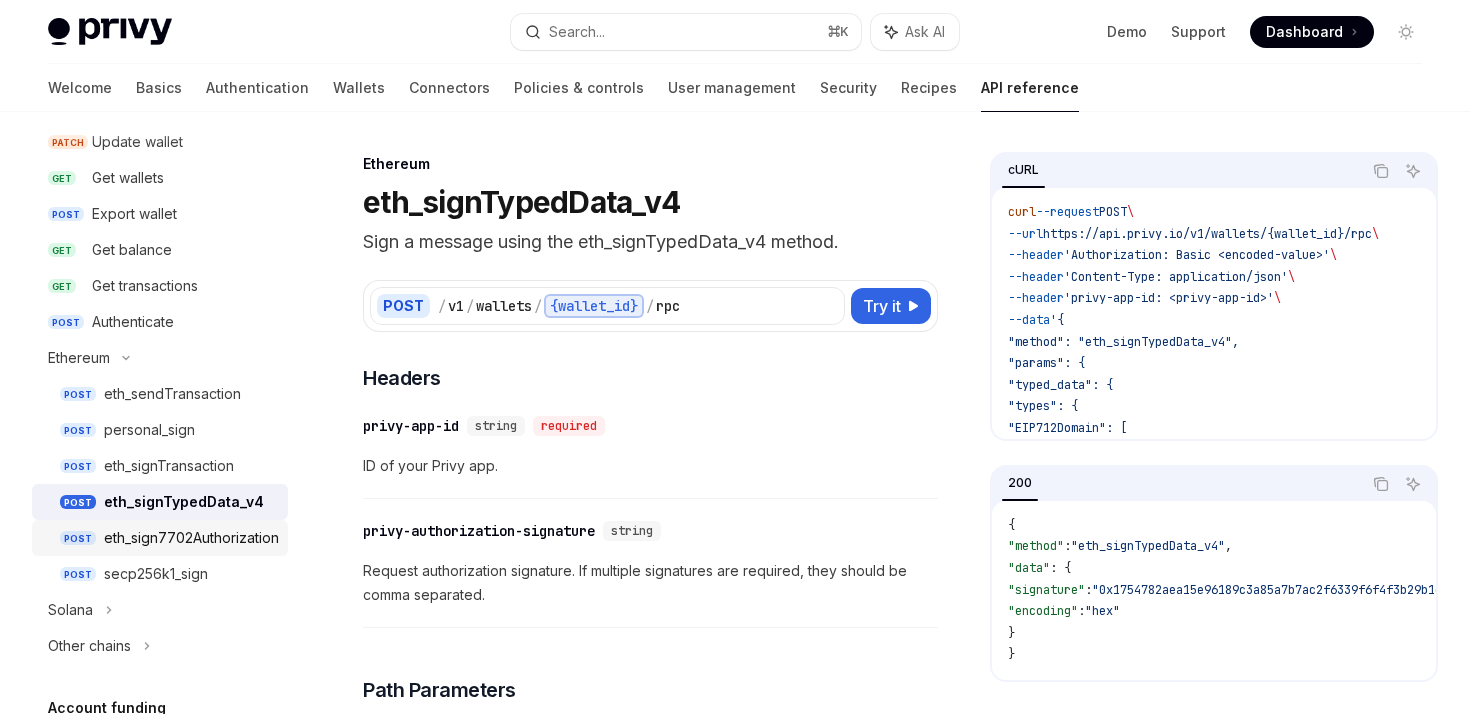 click on "eth_sign7702Authorization" at bounding box center [191, 538] 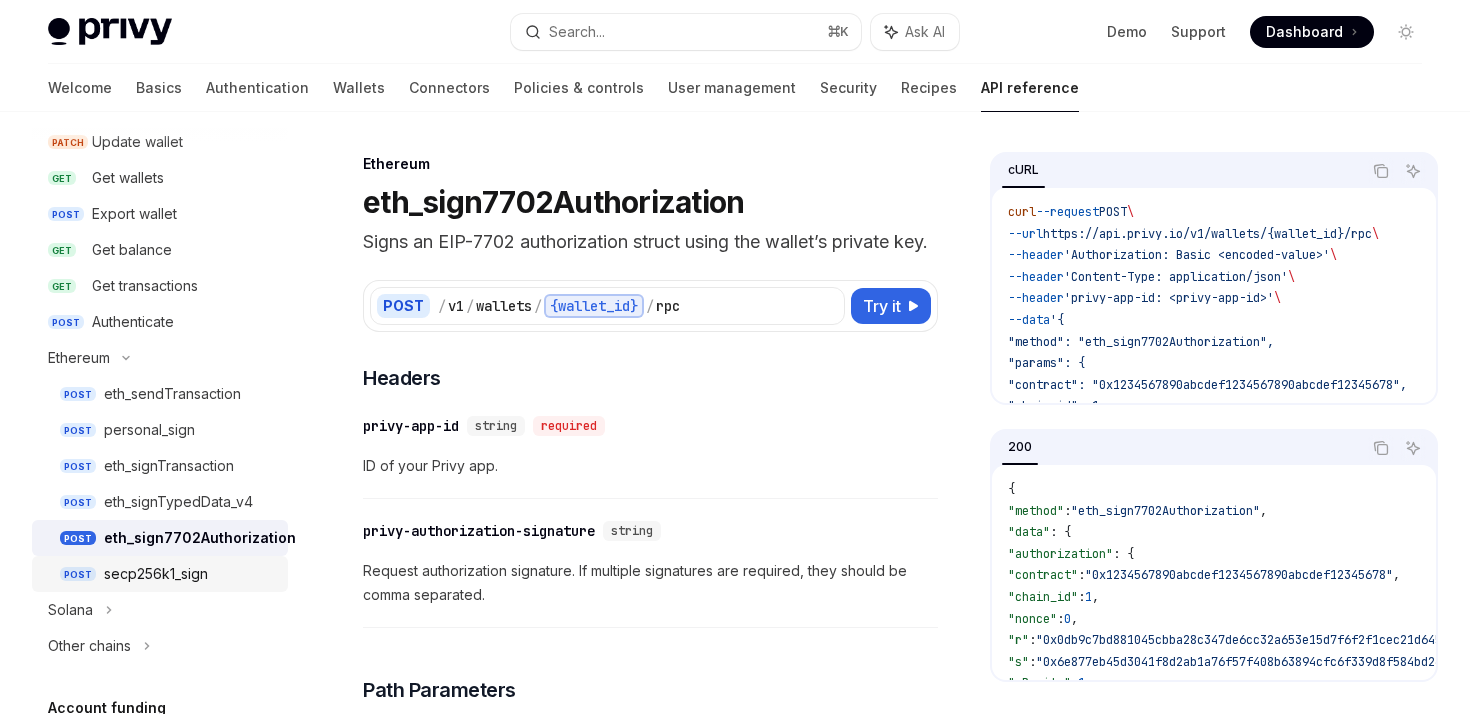 click on "secp256k1_sign" at bounding box center [156, 574] 